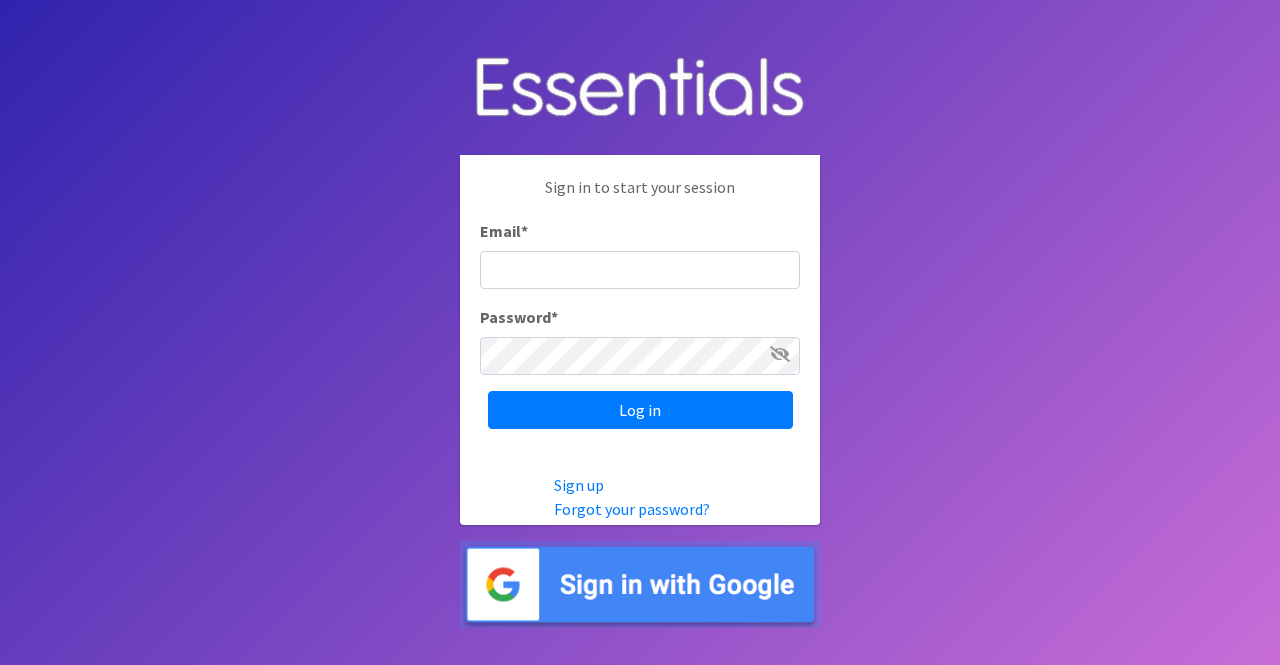 scroll, scrollTop: 0, scrollLeft: 0, axis: both 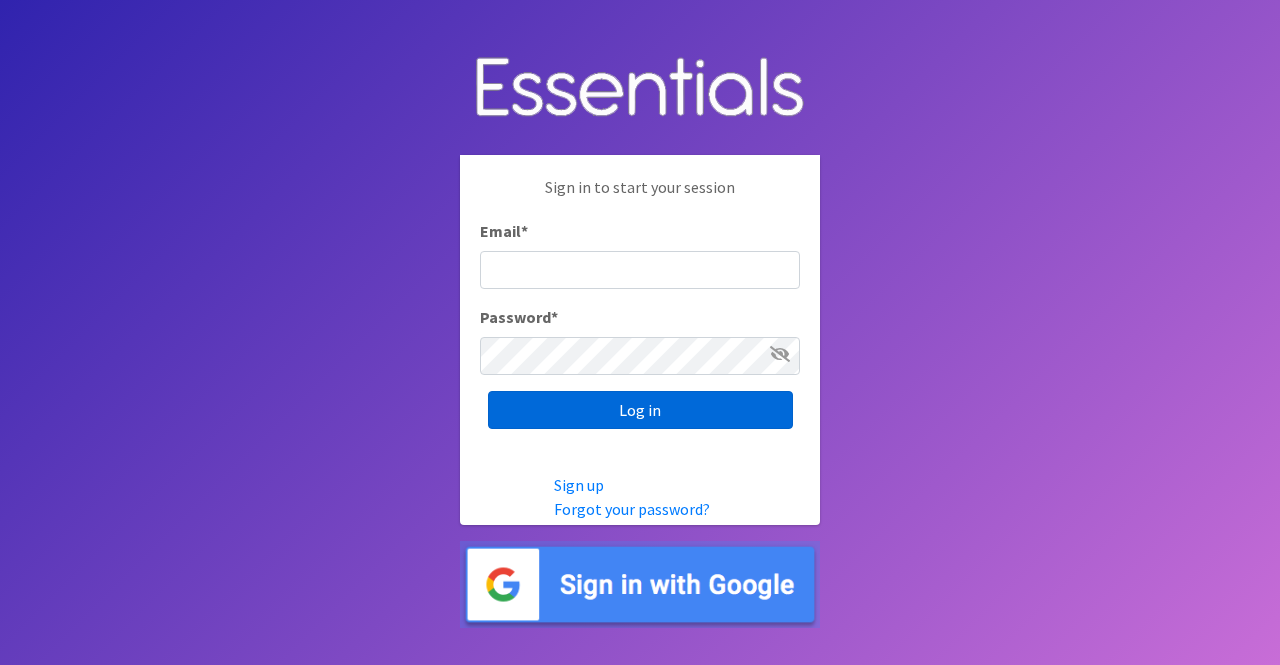 type on "nicole@momshelpingmoms.org" 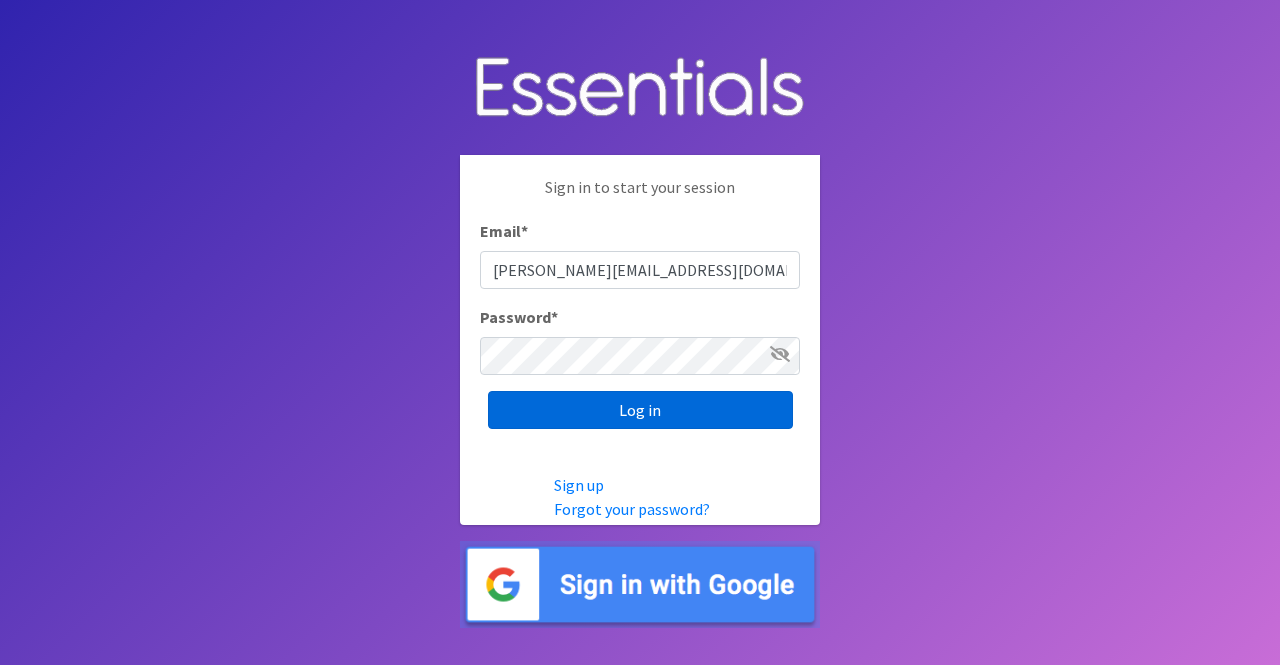 click on "Log in" at bounding box center [640, 410] 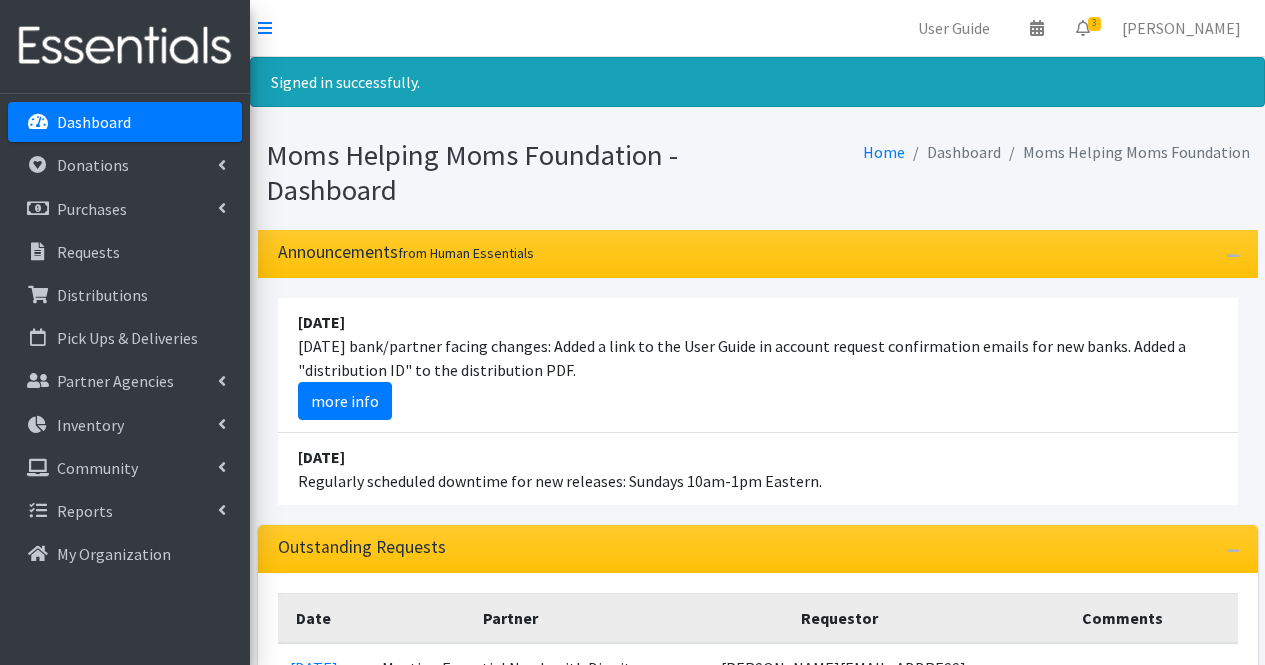 scroll, scrollTop: 0, scrollLeft: 0, axis: both 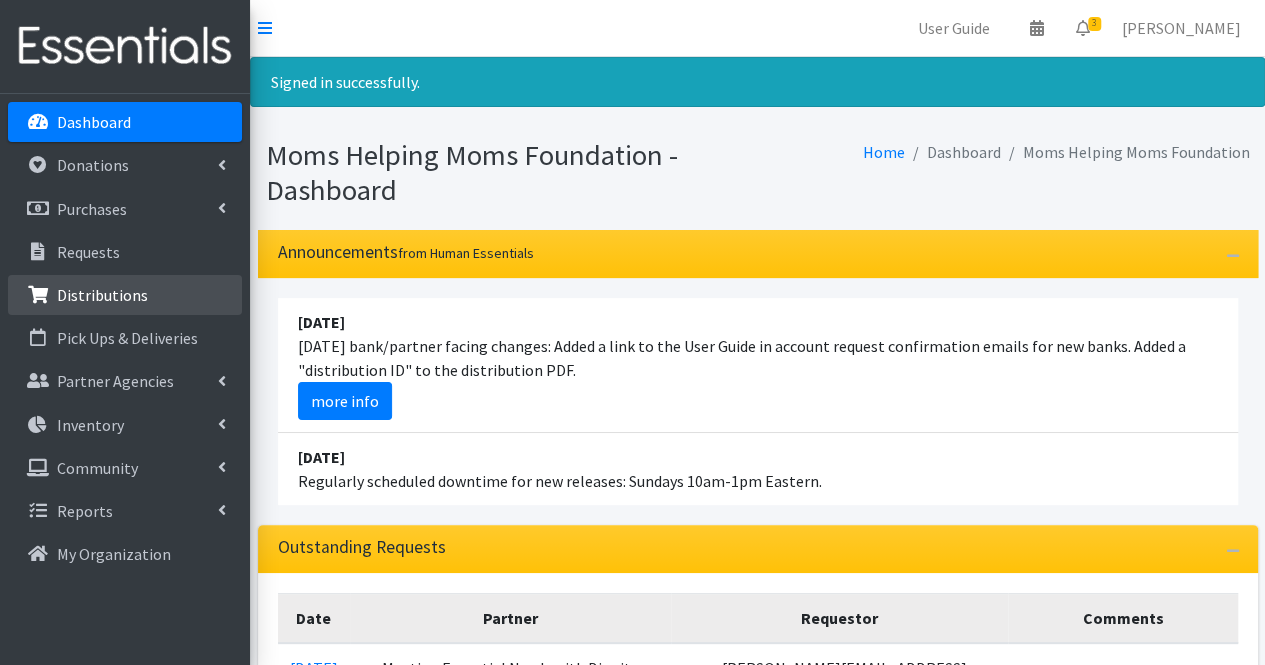 click on "Distributions" at bounding box center [102, 295] 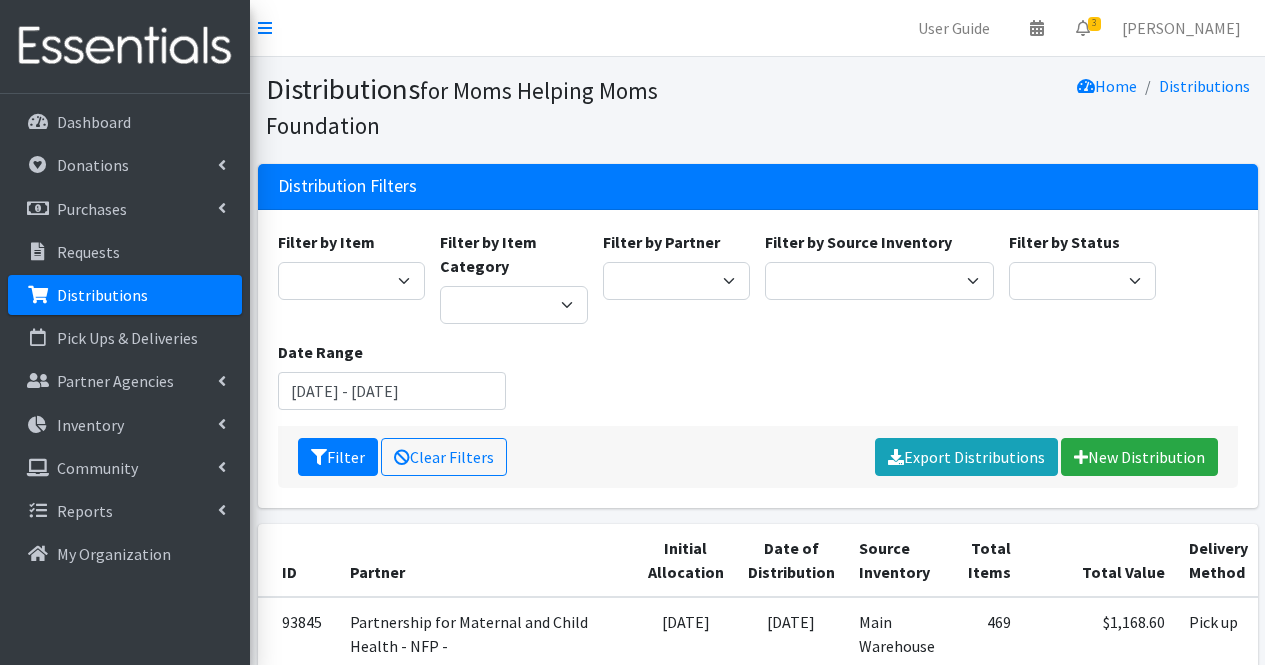 scroll, scrollTop: 0, scrollLeft: 0, axis: both 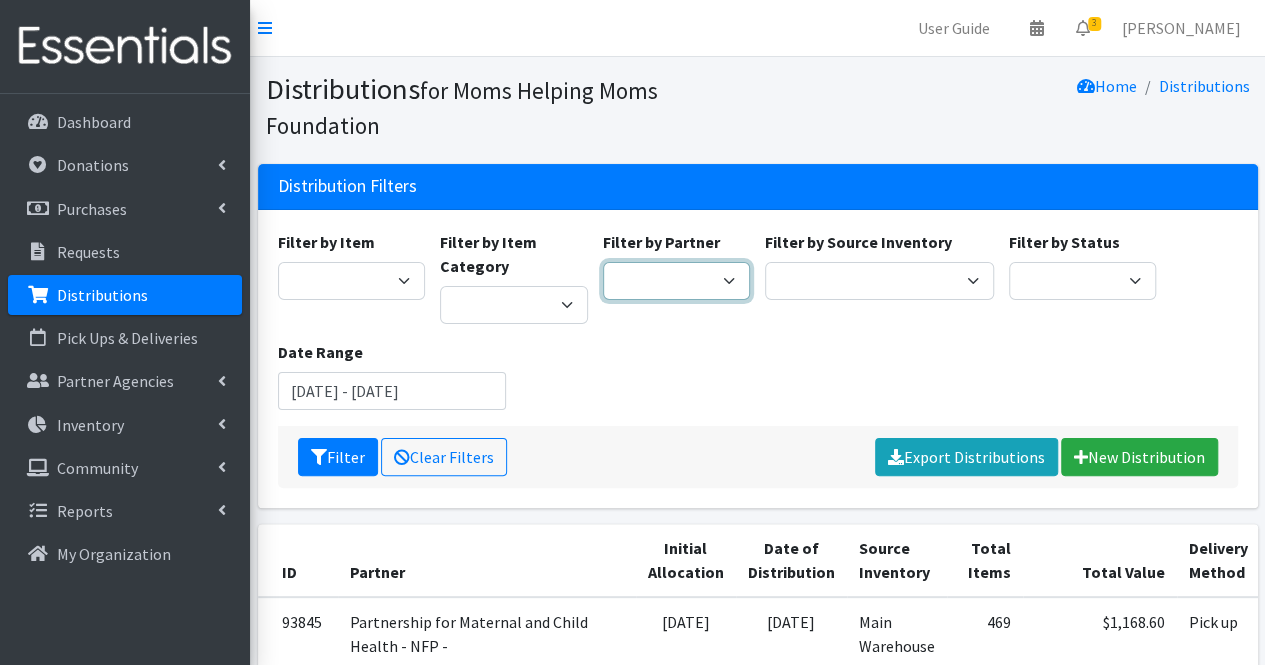 click on "Acenda Integrated Health - FSC
Acenda Integrated Health - Maternal Health
Alternatives, Inc/Franklin House
AngelaCARES, Inc.
Bayway Family Success Center (Prevention Links)
Bergen Family Center/Bridges Family Success Center
Black Interest Team Enterprise (BITE)
Bring Dinner Home/[GEOGRAPHIC_DATA]
[GEOGRAPHIC_DATA] - [GEOGRAPHIC_DATA]
[GEOGRAPHIC_DATA]
Children's Home Society (Exchange Parent Aide)
Children's Home Society of NJ
Children's Home Society of NJ - Healthy Women Healthy Families
Children's Home Society of [GEOGRAPHIC_DATA] - WIC [GEOGRAPHIC_DATA]
Children's Specialized Hospital
[PERSON_NAME] Child Society of Summit
Community Coordinated Child Care & Union County Council for Young Children
Community Events
[GEOGRAPHIC_DATA] [GEOGRAPHIC_DATA]/[PERSON_NAME]'s Life House
Department of Children Protection & Permanency
[PERSON_NAME][GEOGRAPHIC_DATA]
Embrella
Emergency Distribution
Family Link, Regional Early Intervention Collaborative
Feeding Hands Pantry
Flemington Area Food Pantry
GRACE" at bounding box center [677, 281] 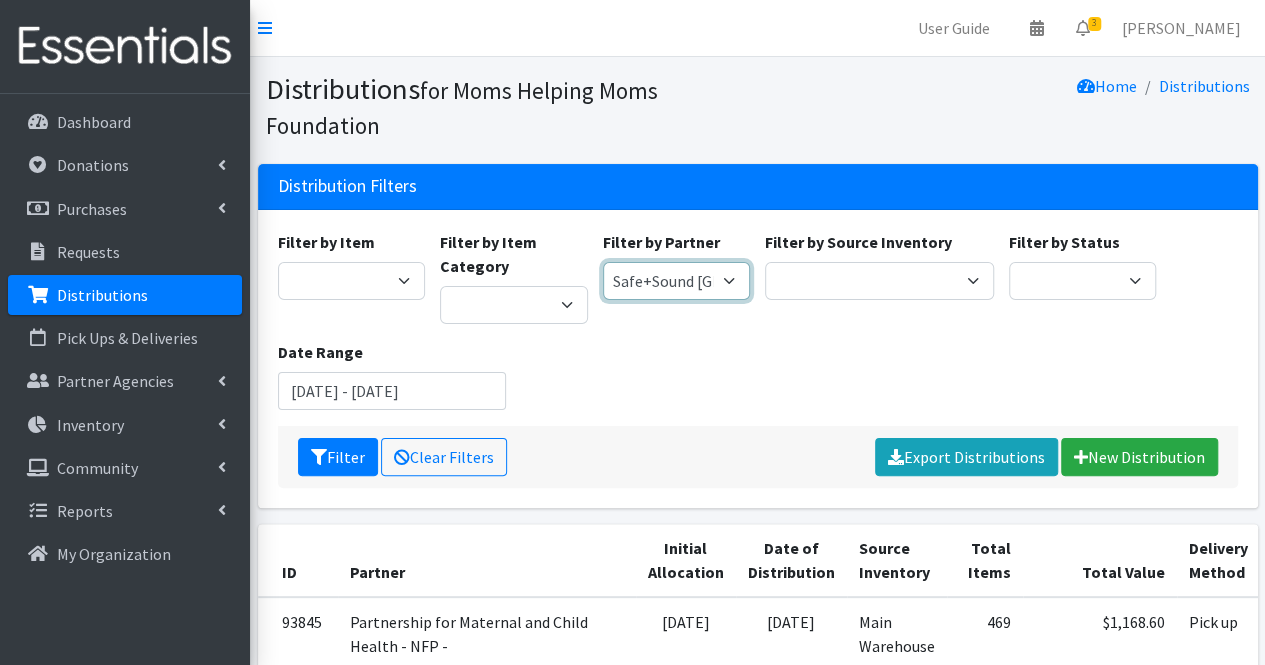 click on "Acenda Integrated Health - FSC
Acenda Integrated Health - Maternal Health
Alternatives, Inc/Franklin House
AngelaCARES, Inc.
Bayway Family Success Center (Prevention Links)
Bergen Family Center/Bridges Family Success Center
Black Interest Team Enterprise (BITE)
Bring Dinner Home/[GEOGRAPHIC_DATA]
[GEOGRAPHIC_DATA] - [GEOGRAPHIC_DATA]
[GEOGRAPHIC_DATA]
Children's Home Society (Exchange Parent Aide)
Children's Home Society of NJ
Children's Home Society of NJ - Healthy Women Healthy Families
Children's Home Society of [GEOGRAPHIC_DATA] - WIC [GEOGRAPHIC_DATA]
Children's Specialized Hospital
[PERSON_NAME] Child Society of Summit
Community Coordinated Child Care & Union County Council for Young Children
Community Events
[GEOGRAPHIC_DATA] [GEOGRAPHIC_DATA]/[PERSON_NAME]'s Life House
Department of Children Protection & Permanency
[PERSON_NAME][GEOGRAPHIC_DATA]
Embrella
Emergency Distribution
Family Link, Regional Early Intervention Collaborative
Feeding Hands Pantry
Flemington Area Food Pantry
GRACE" at bounding box center [677, 281] 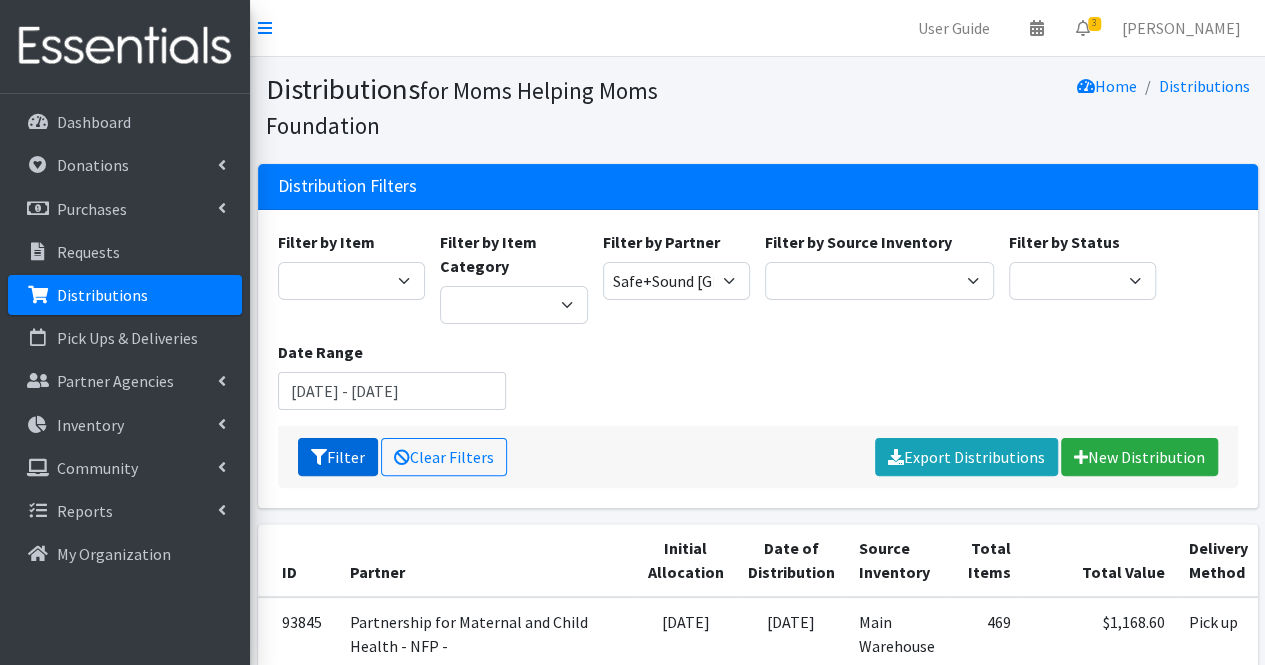 click on "Filter" at bounding box center [338, 457] 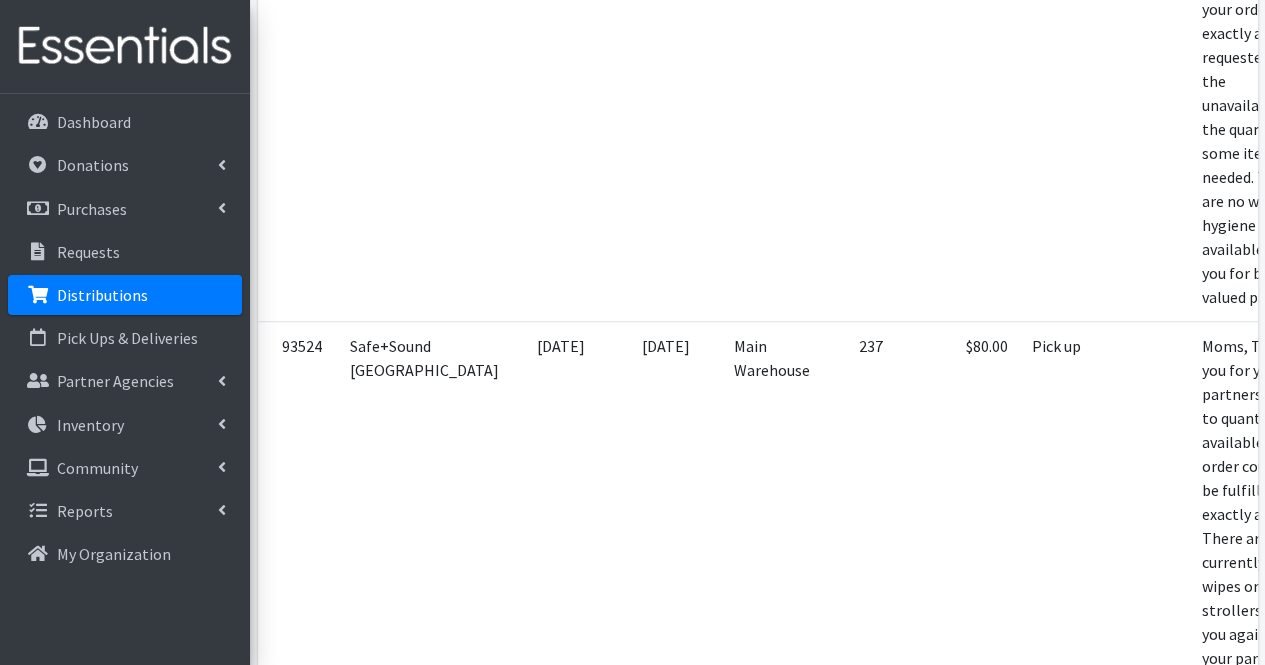 scroll, scrollTop: 662, scrollLeft: 0, axis: vertical 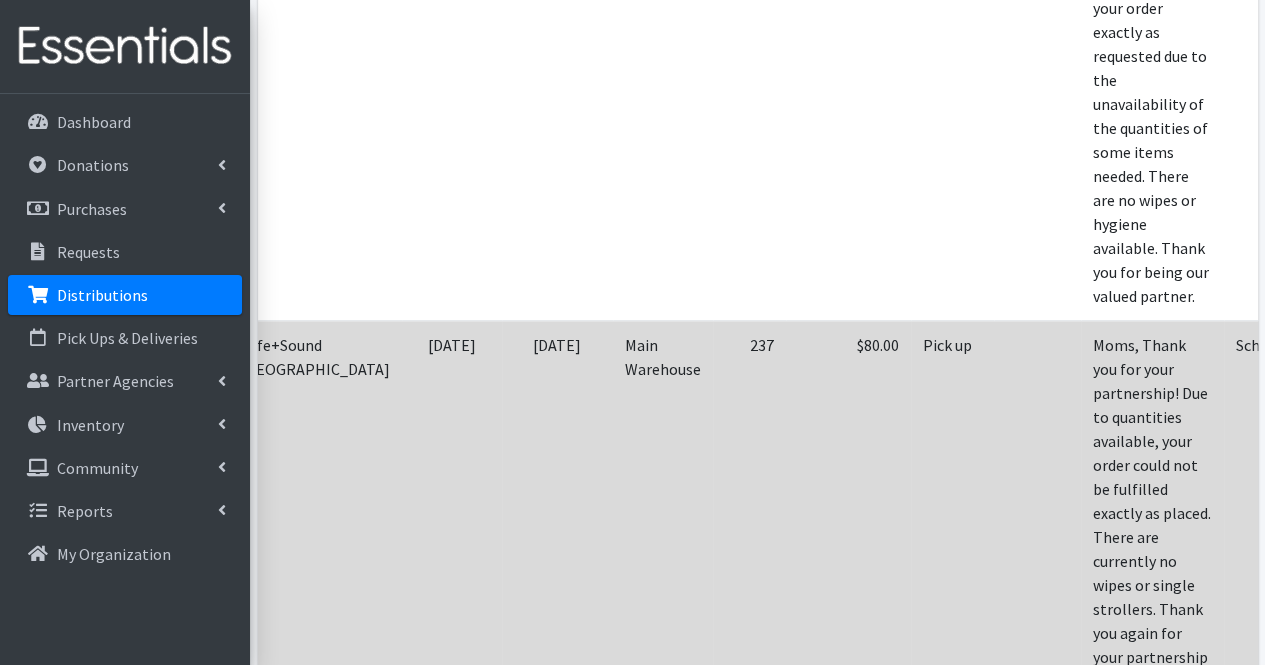 click on "Edit" at bounding box center (1364, 373) 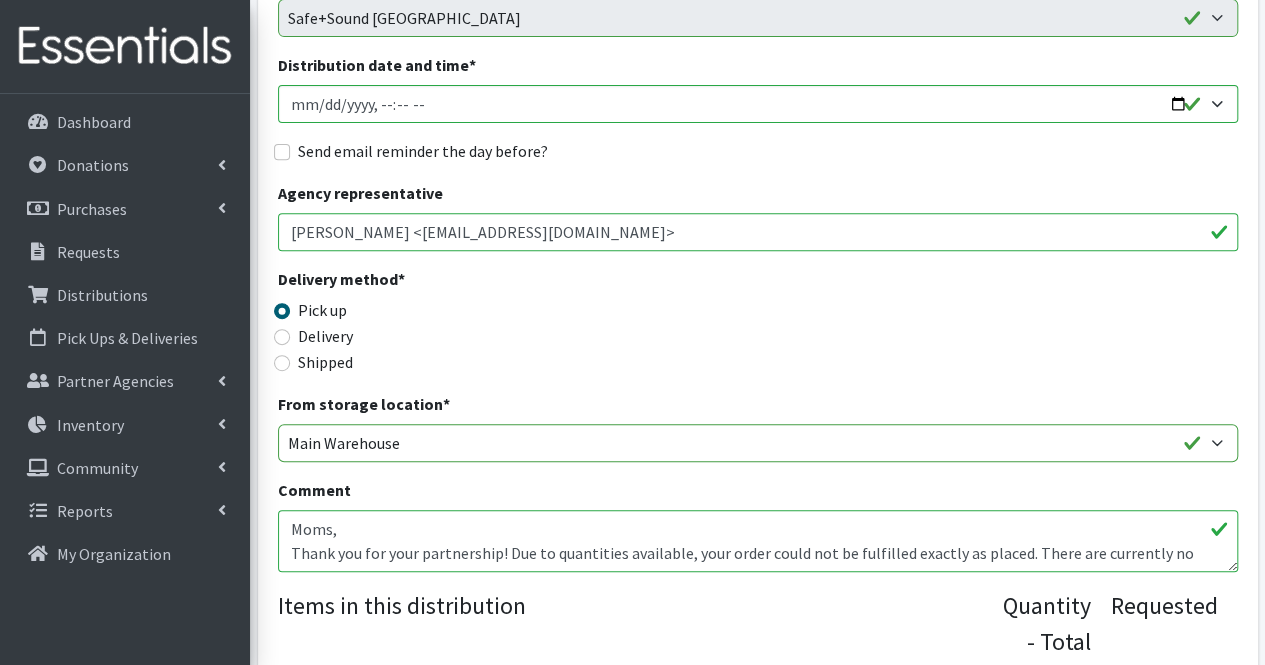 scroll, scrollTop: 324, scrollLeft: 0, axis: vertical 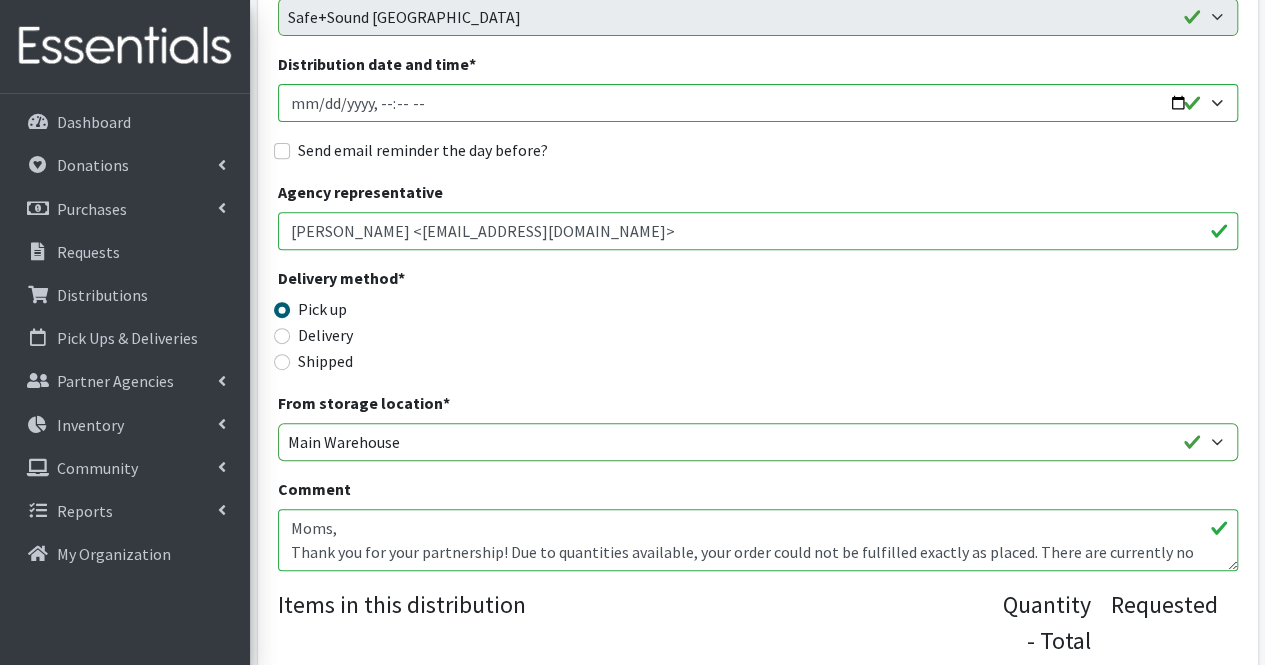 click on "Moms,
Thank you for your partnership! Due to quantities available, your order could not be fulfilled exactly as placed. There are currently no wipes or single strollers. Thank you again for your partnership and we look forward to working with you again in the future.
-Nicole" at bounding box center (758, 540) 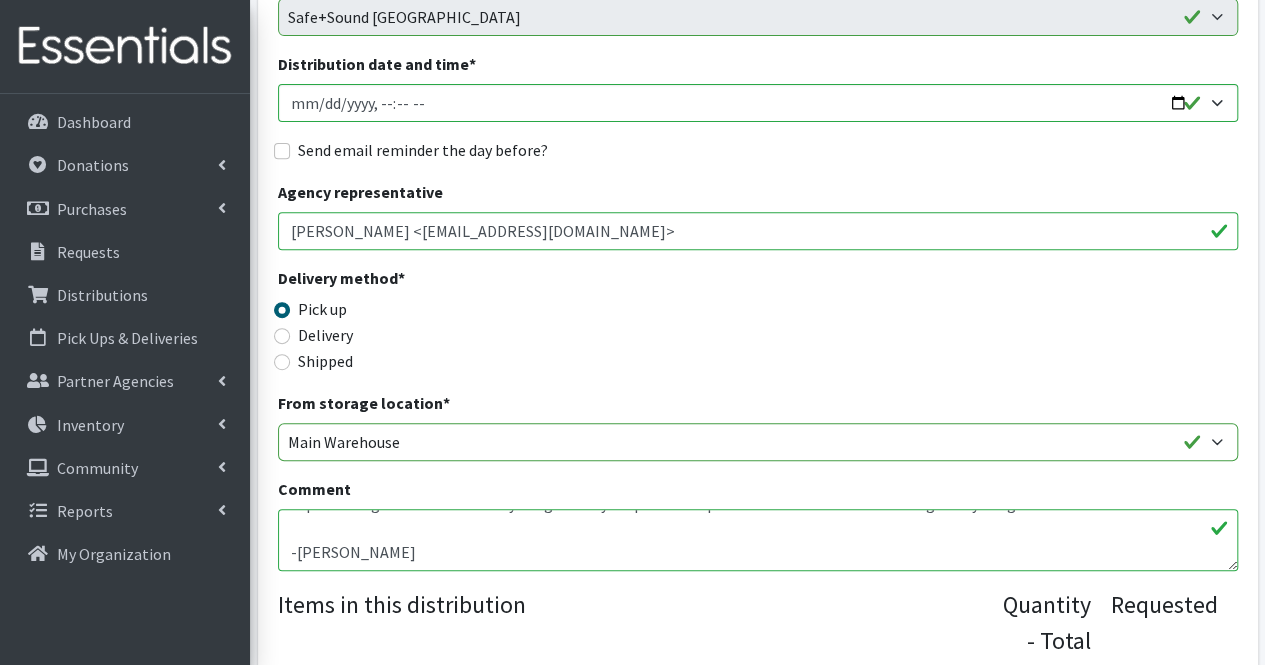 click on "Moms,
Thank you for your partnership! Due to quantities available, your order could not be fulfilled exactly as placed. There are currently no wipes or single strollers. Thank you again for your partnership and we look forward to working with you again in the future.
-Nicole" at bounding box center (758, 540) 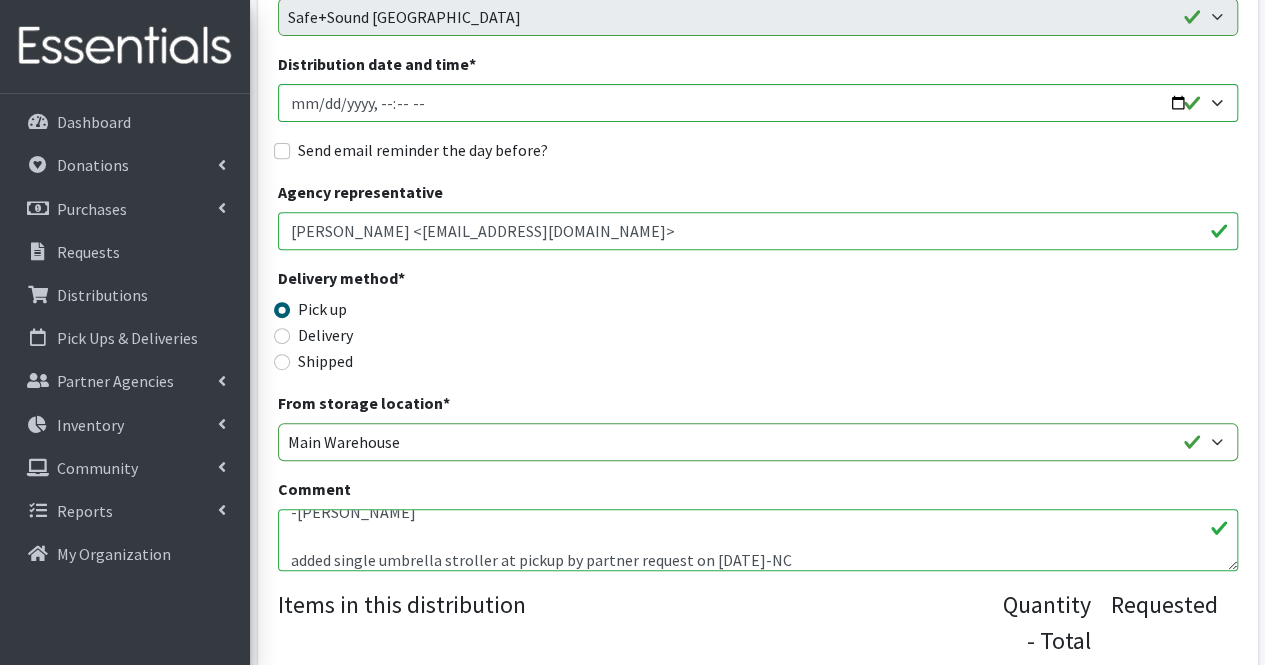 scroll, scrollTop: 120, scrollLeft: 0, axis: vertical 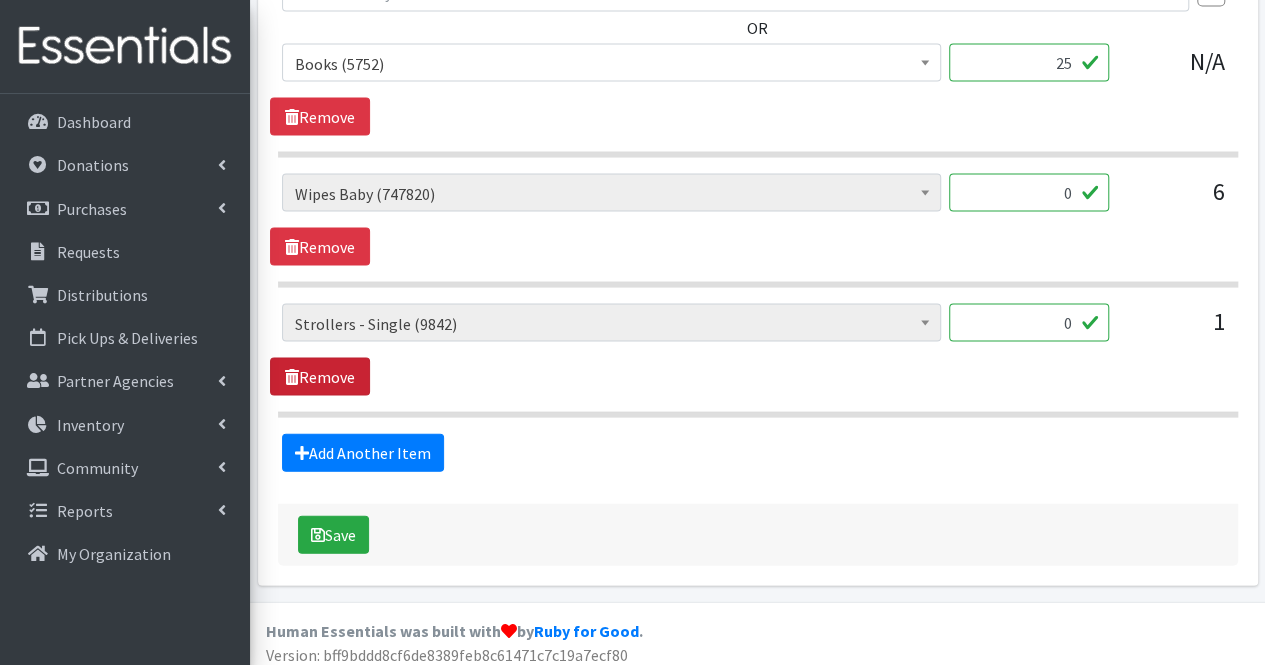 type on "Moms,
Thank you for your partnership! Due to quantities available, your order could not be fulfilled exactly as placed. There are currently no wipes or single strollers. Thank you again for your partnership and we look forward to working with you again in the future.
-Nicole
added single umbrella stroller at pickup by partner request on 7/23/25-NC" 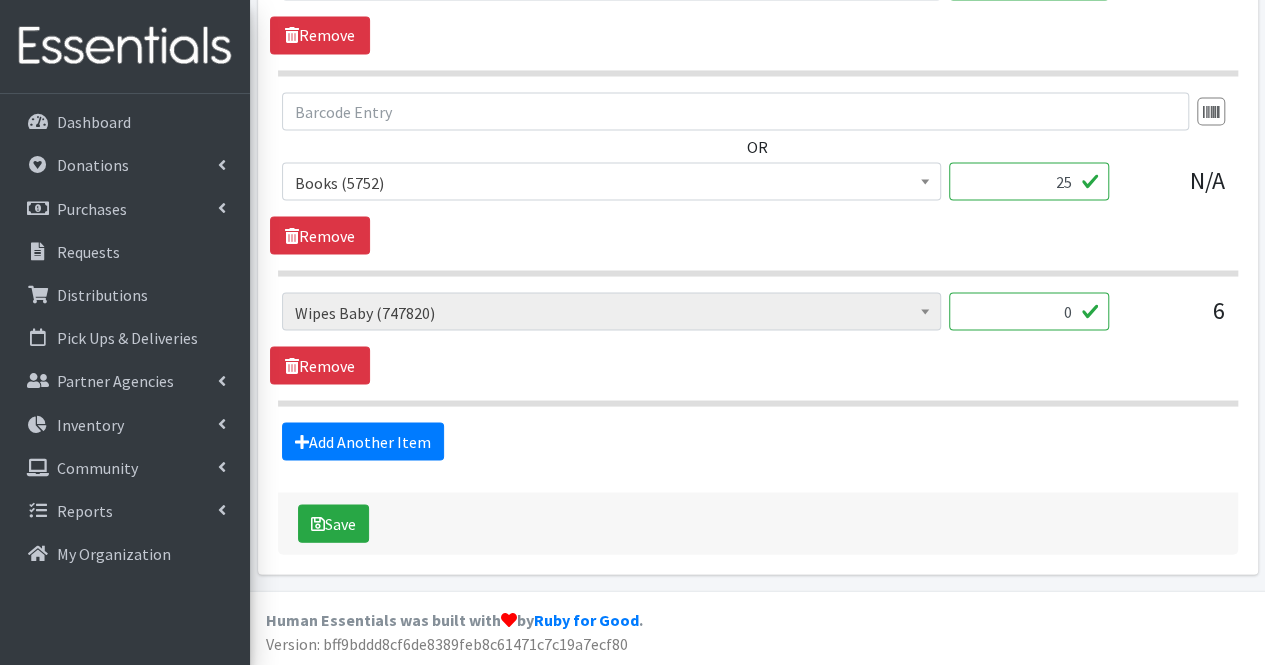 scroll, scrollTop: 1844, scrollLeft: 0, axis: vertical 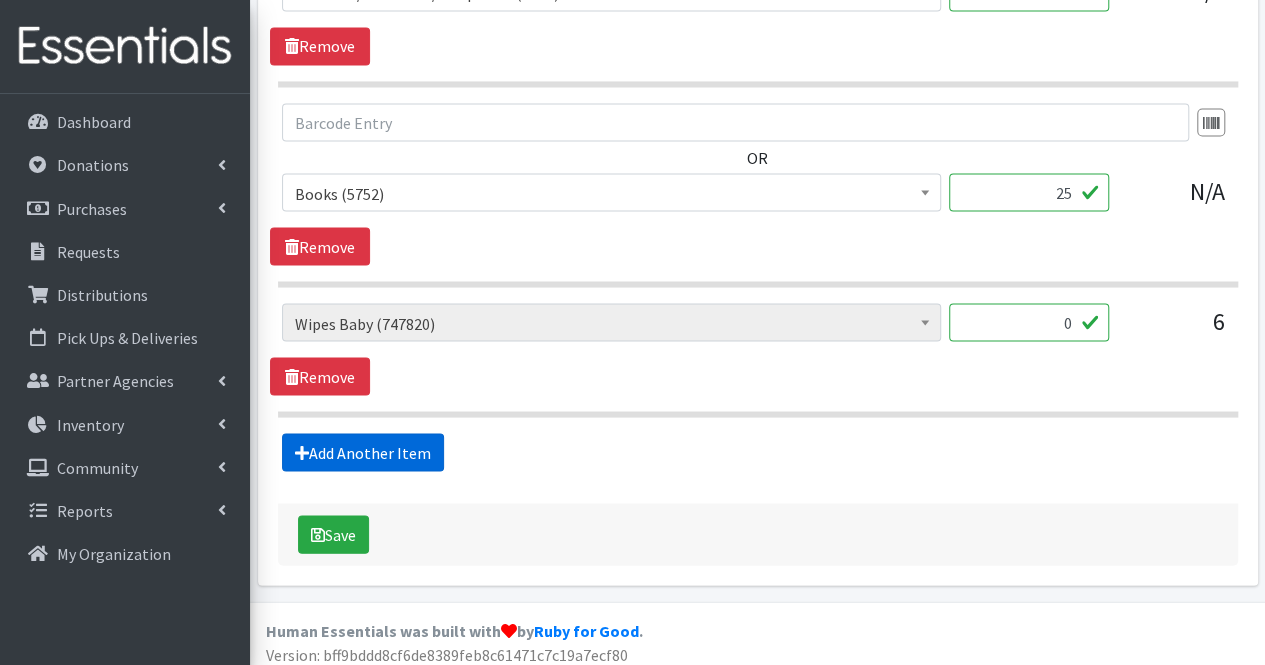 click on "Add Another Item" at bounding box center (363, 452) 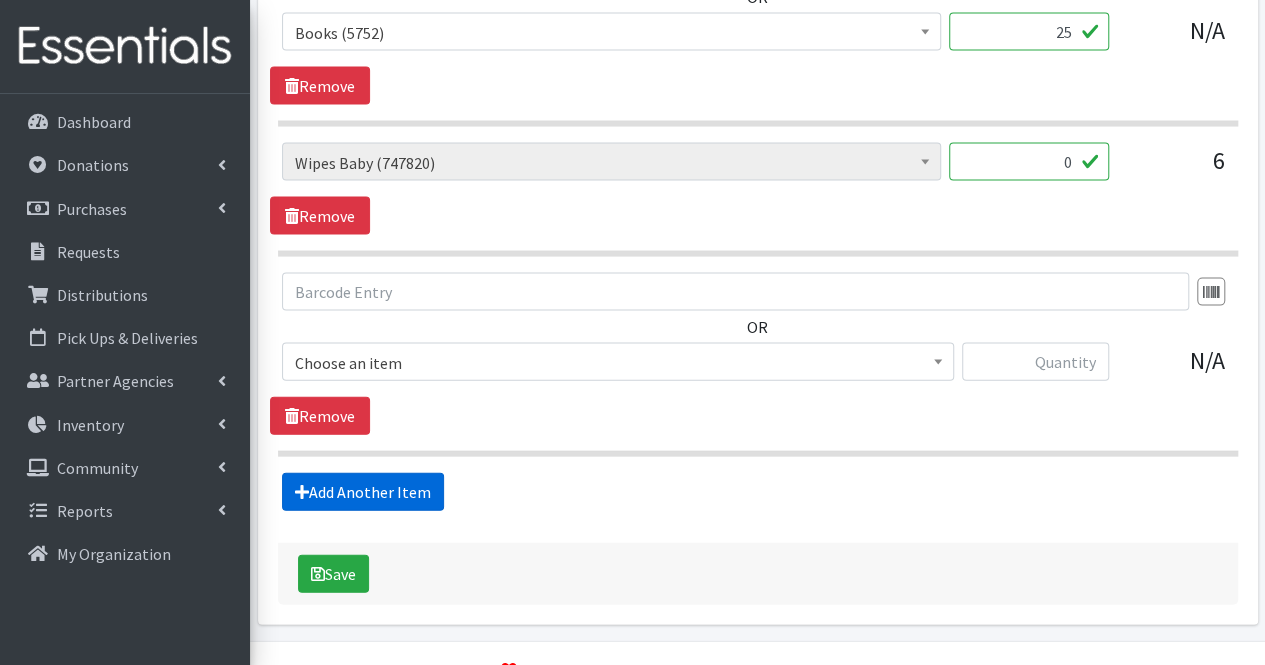 scroll, scrollTop: 2043, scrollLeft: 0, axis: vertical 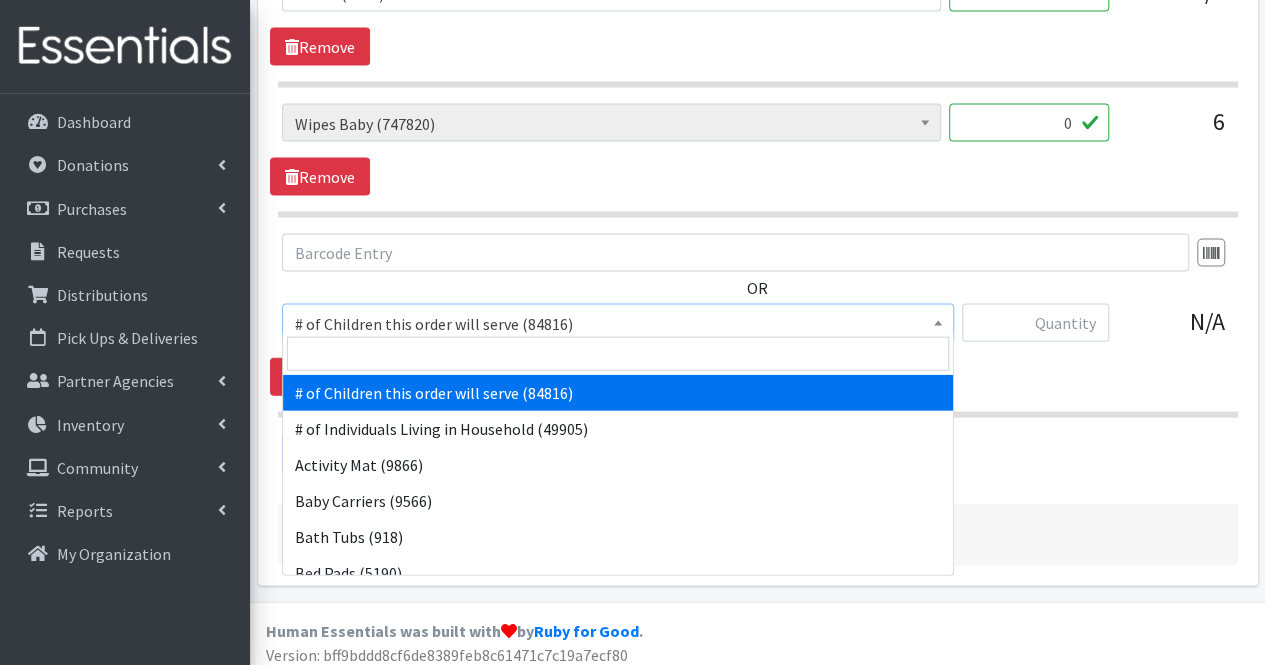 drag, startPoint x: 404, startPoint y: 306, endPoint x: 395, endPoint y: 344, distance: 39.051247 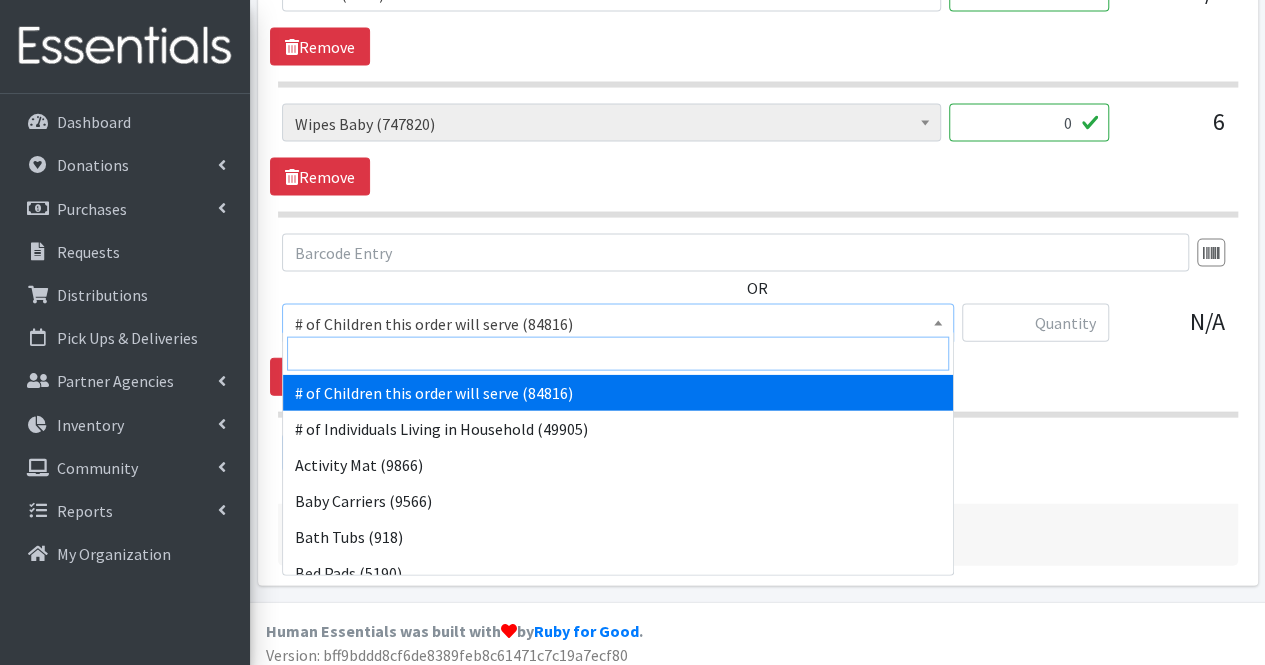 click at bounding box center (618, 354) 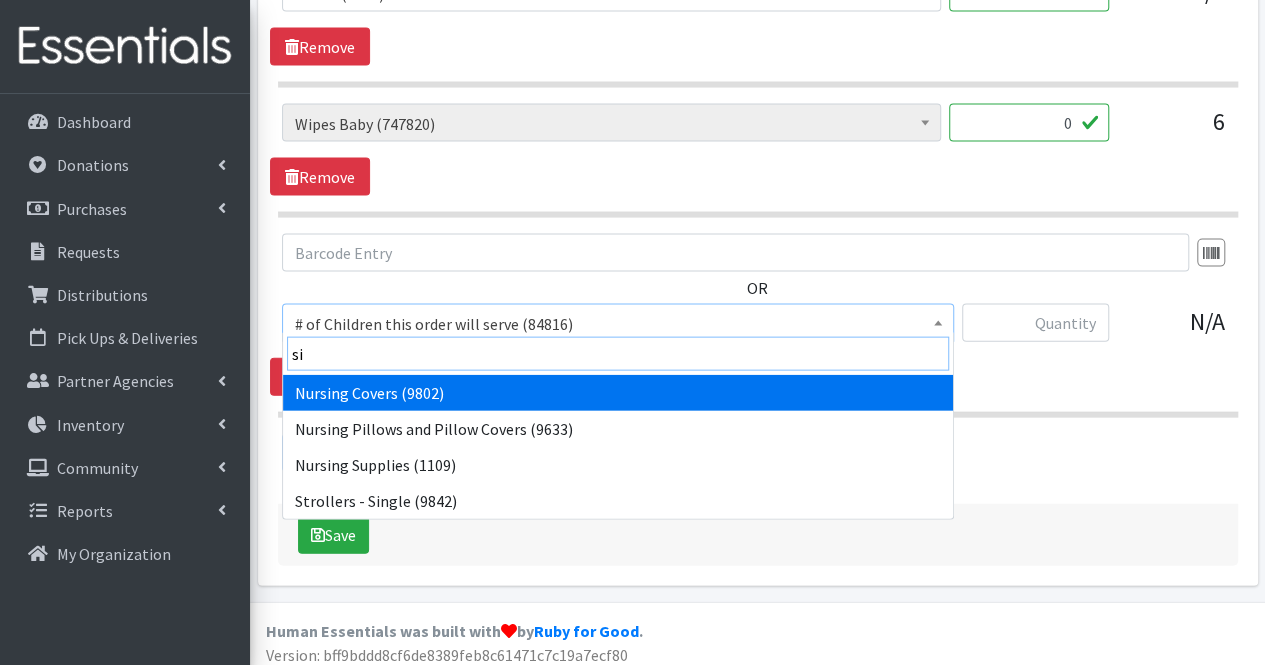 type on "s" 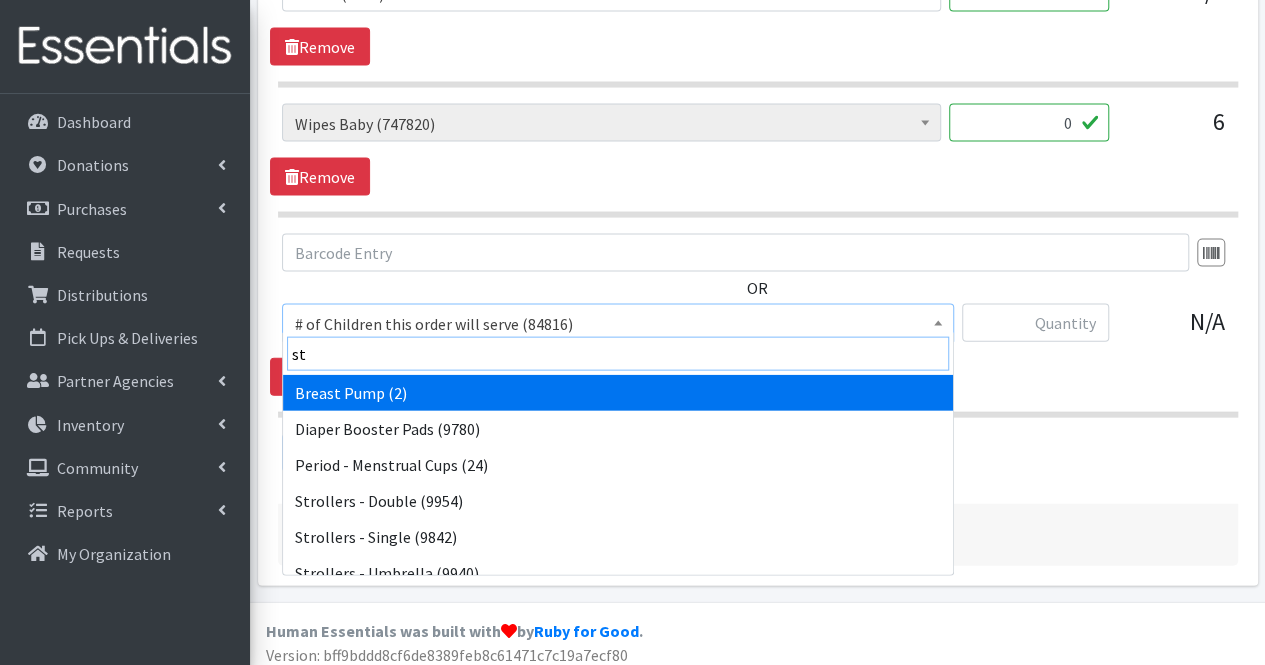 type on "str" 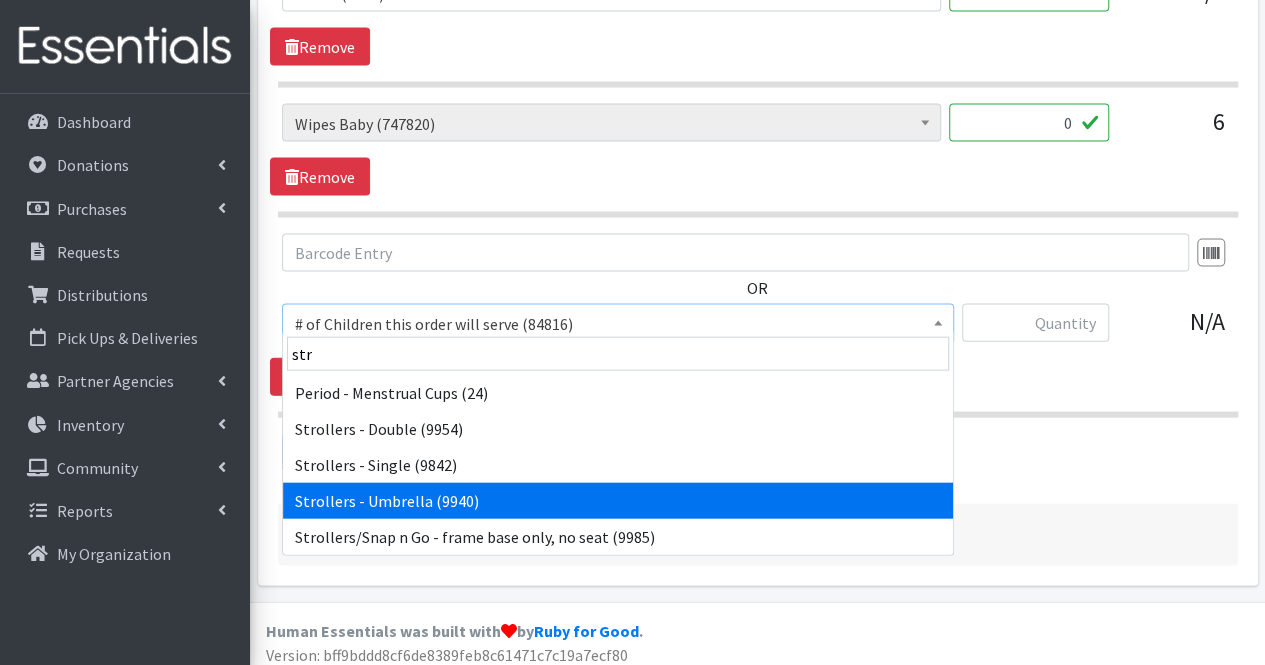 select on "1977" 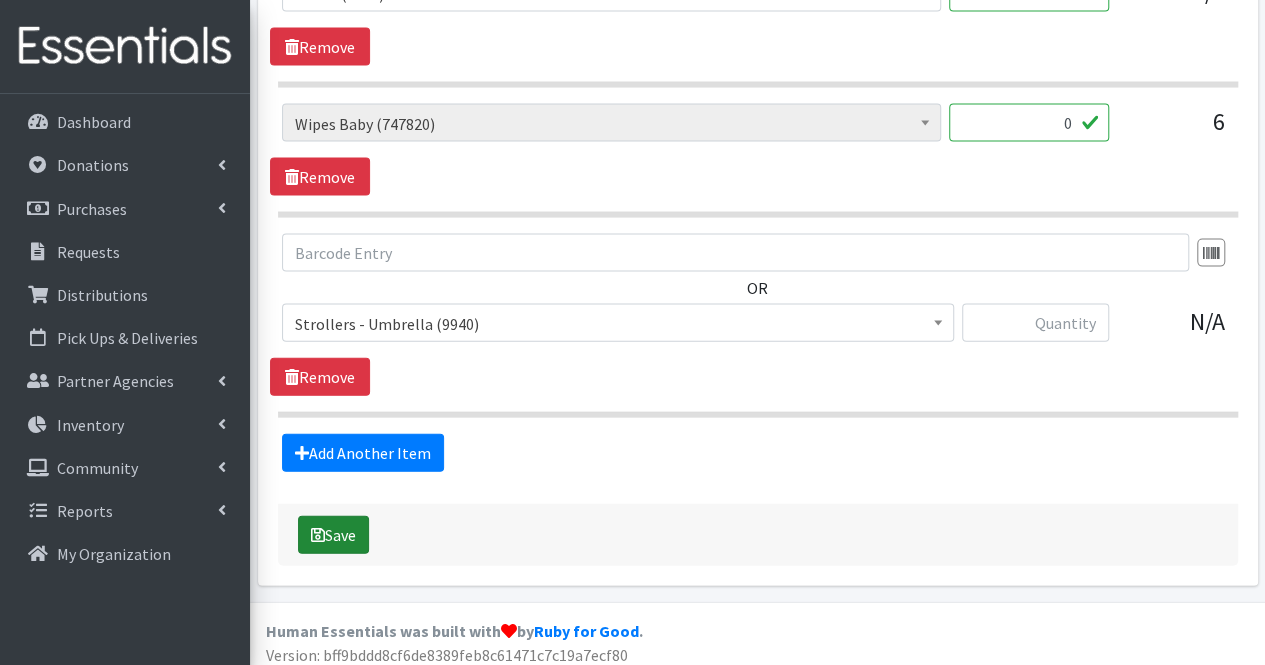 click on "Save" at bounding box center (333, 535) 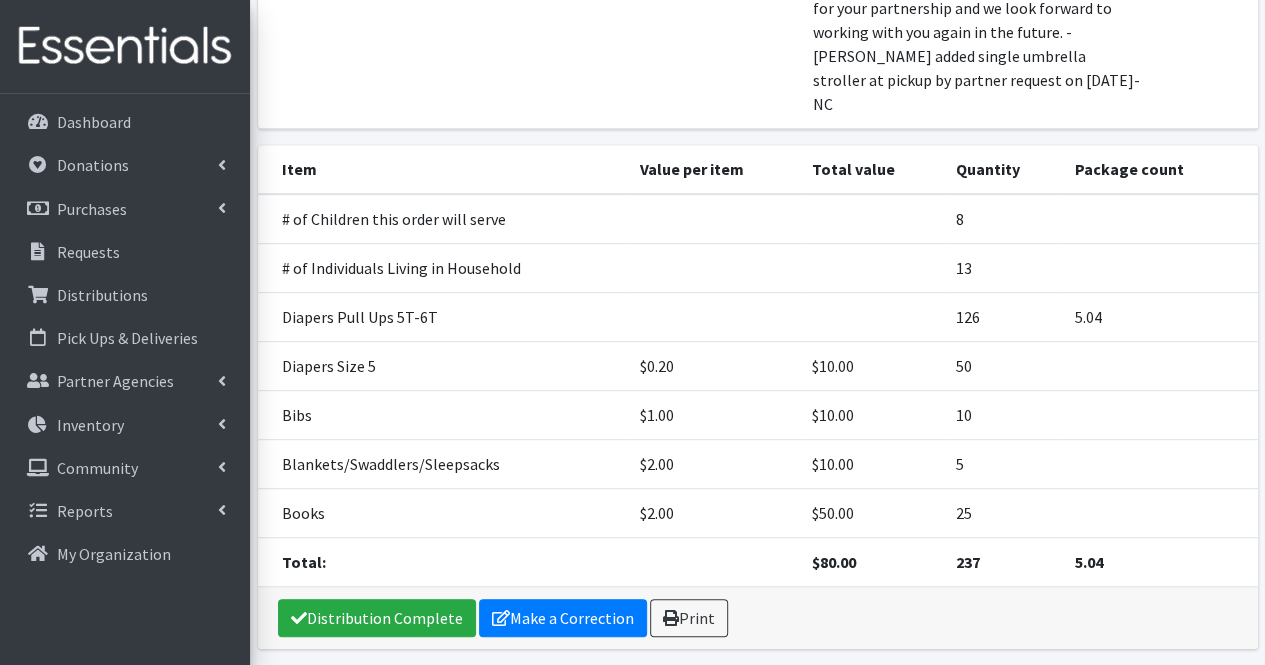 scroll, scrollTop: 0, scrollLeft: 0, axis: both 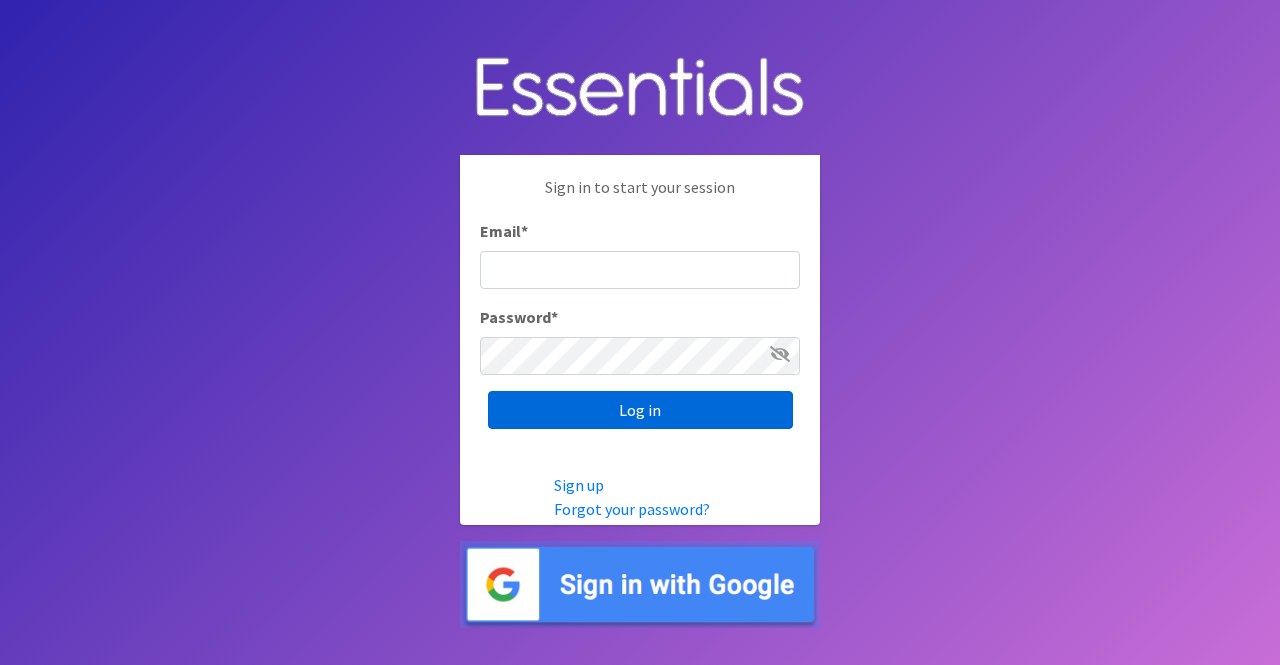type on "nicole@momshelpingmoms.org" 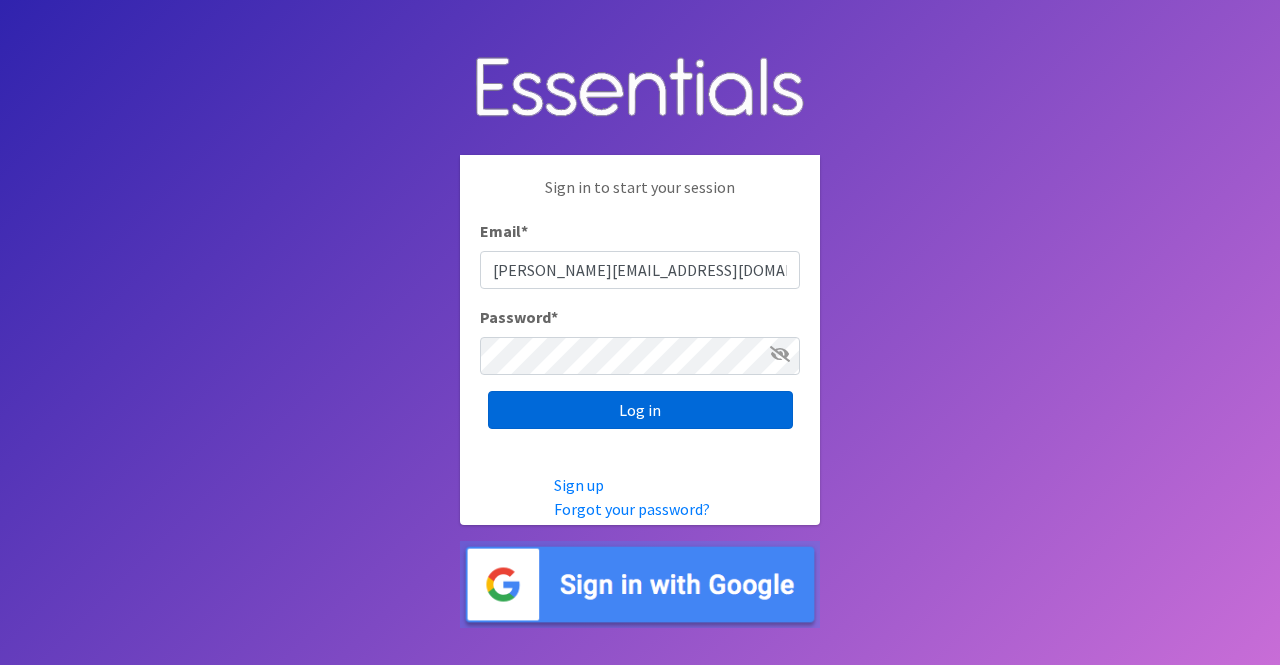 click on "Log in" at bounding box center [640, 410] 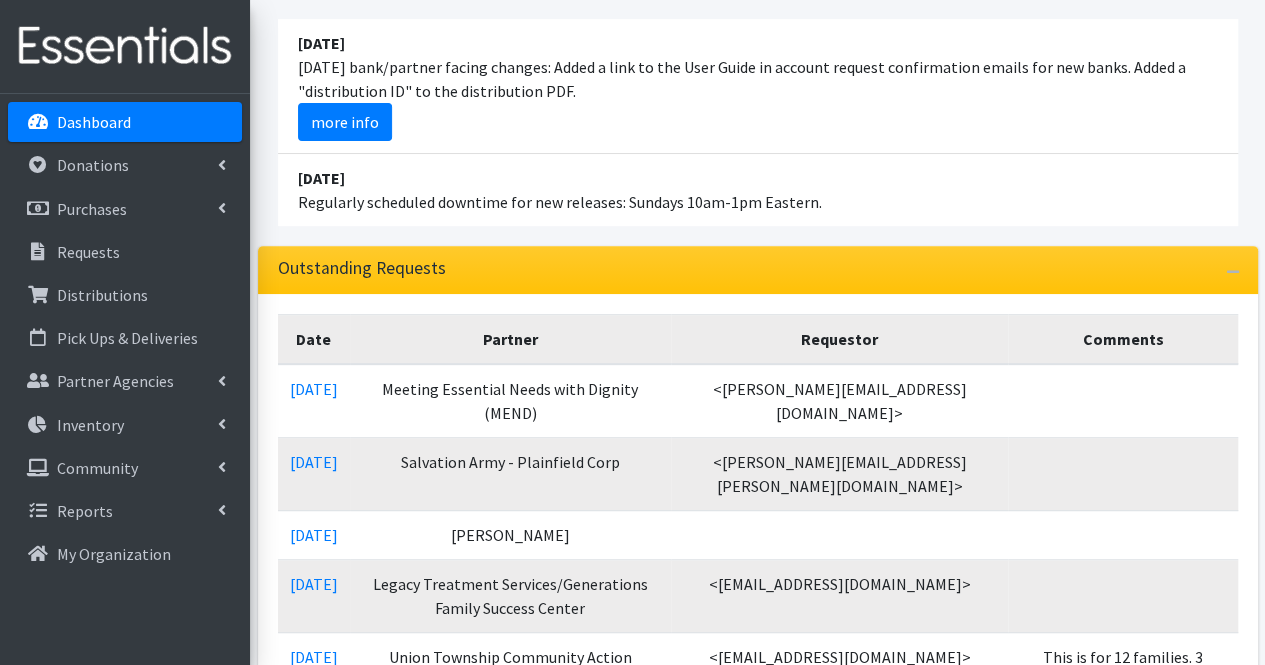 scroll, scrollTop: 280, scrollLeft: 0, axis: vertical 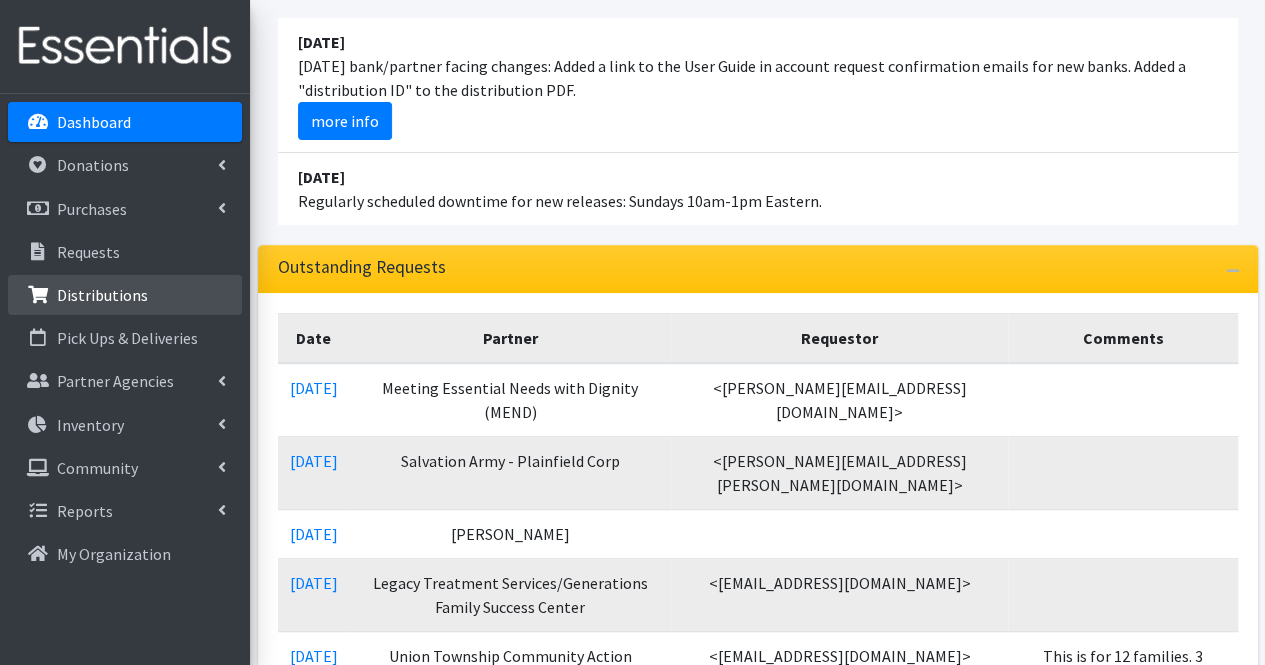 click on "Distributions" at bounding box center (125, 295) 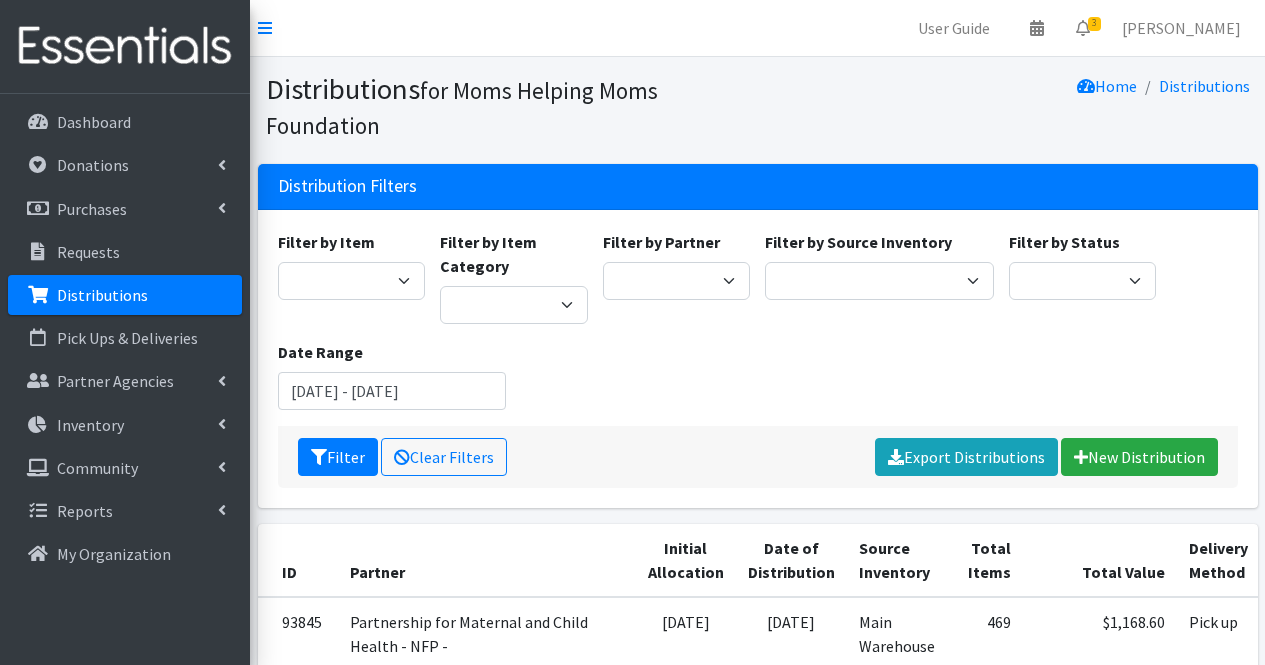 scroll, scrollTop: 0, scrollLeft: 0, axis: both 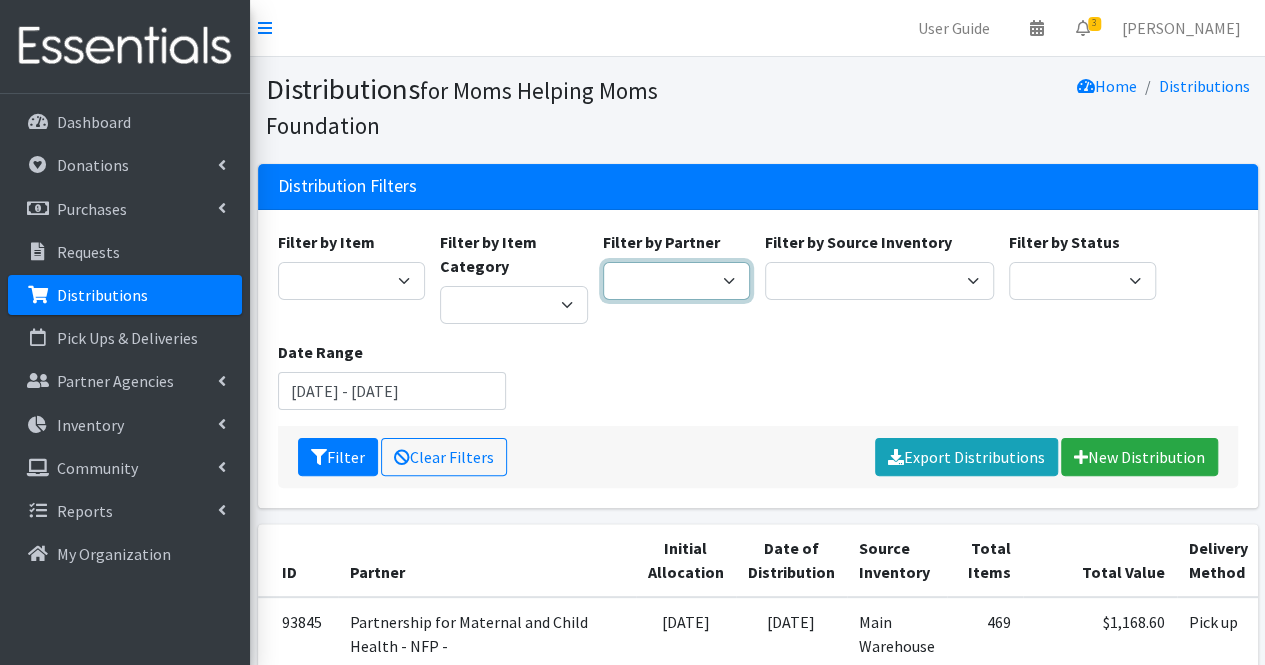 click on "Acenda Integrated Health - FSC
Acenda Integrated Health - Maternal Health
Alternatives, Inc/Franklin House
AngelaCARES, Inc.
Bayway Family Success Center (Prevention Links)
Bergen Family Center/Bridges Family Success Center
Black Interest Team Enterprise (BITE)
Bring Dinner Home/Camden Street School
Casa de Oracion Restauration Center - UWGUC
CASA of Union County
Children's Home Society (Exchange Parent Aide)
Children's Home Society of NJ
Children's Home Society of NJ - Healthy Women Healthy Families
Children's Home Society of NJ - WIC Mercer County
Children's Specialized Hospital
Christ Child Society of Summit
Community Coordinated Child Care & Union County Council for Young Children
Community Events
Covenant House NJ/Raphael's Life House
Department of Children Protection & Permanency
Elizabeth Public Library
Embrella
Emergency Distribution
Family Link, Regional Early Intervention Collaborative
Feeding Hands Pantry
Flemington Area Food Pantry
GRACE" at bounding box center [677, 281] 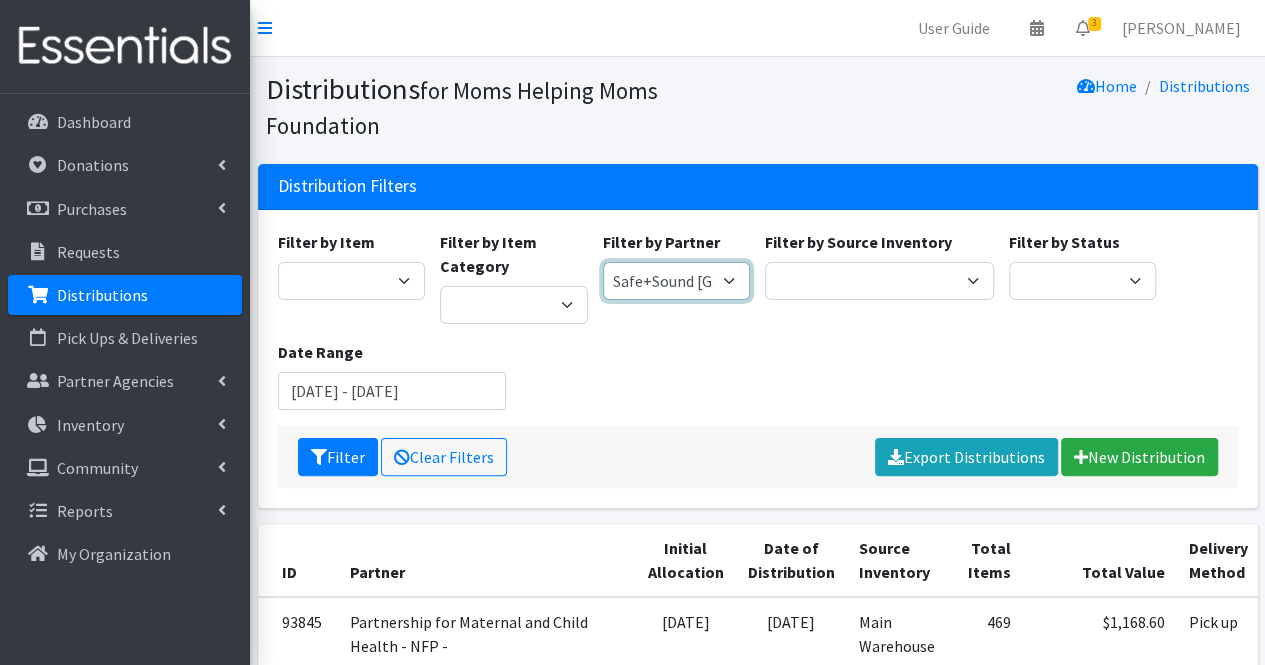 click on "Acenda Integrated Health - FSC
Acenda Integrated Health - Maternal Health
Alternatives, Inc/Franklin House
AngelaCARES, Inc.
Bayway Family Success Center (Prevention Links)
Bergen Family Center/Bridges Family Success Center
Black Interest Team Enterprise (BITE)
Bring Dinner Home/Camden Street School
Casa de Oracion Restauration Center - UWGUC
CASA of Union County
Children's Home Society (Exchange Parent Aide)
Children's Home Society of NJ
Children's Home Society of NJ - Healthy Women Healthy Families
Children's Home Society of NJ - WIC Mercer County
Children's Specialized Hospital
Christ Child Society of Summit
Community Coordinated Child Care & Union County Council for Young Children
Community Events
Covenant House NJ/Raphael's Life House
Department of Children Protection & Permanency
Elizabeth Public Library
Embrella
Emergency Distribution
Family Link, Regional Early Intervention Collaborative
Feeding Hands Pantry
Flemington Area Food Pantry
GRACE" at bounding box center (677, 281) 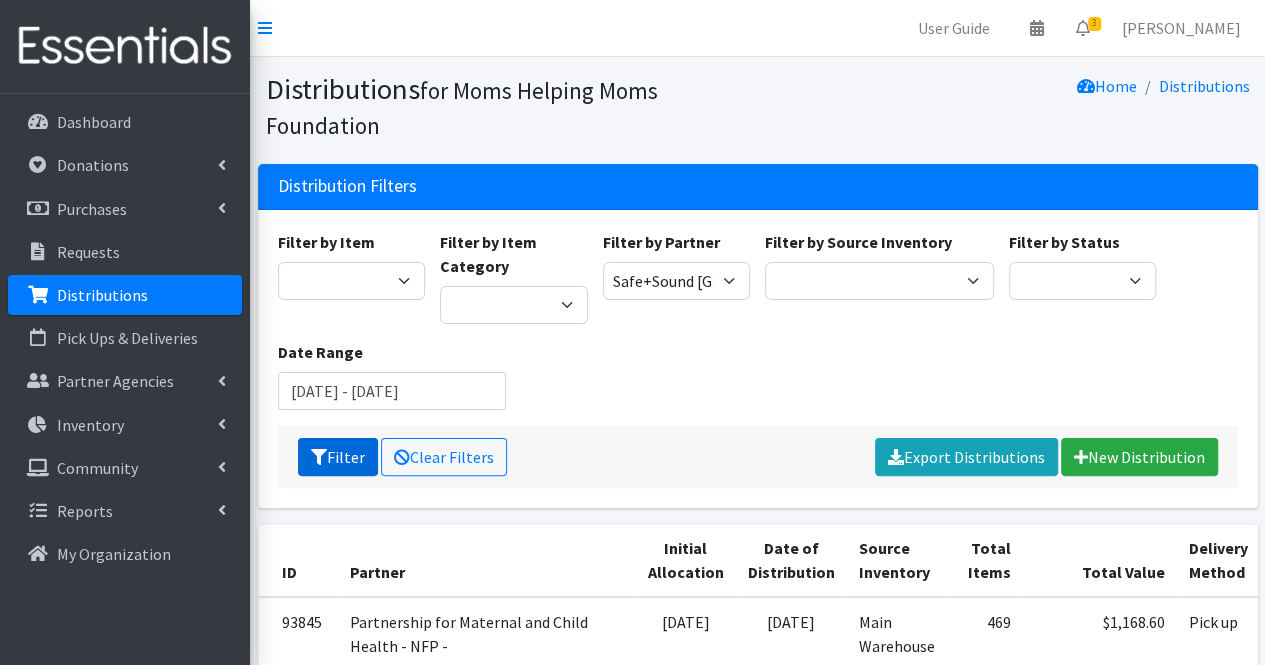click at bounding box center [319, 457] 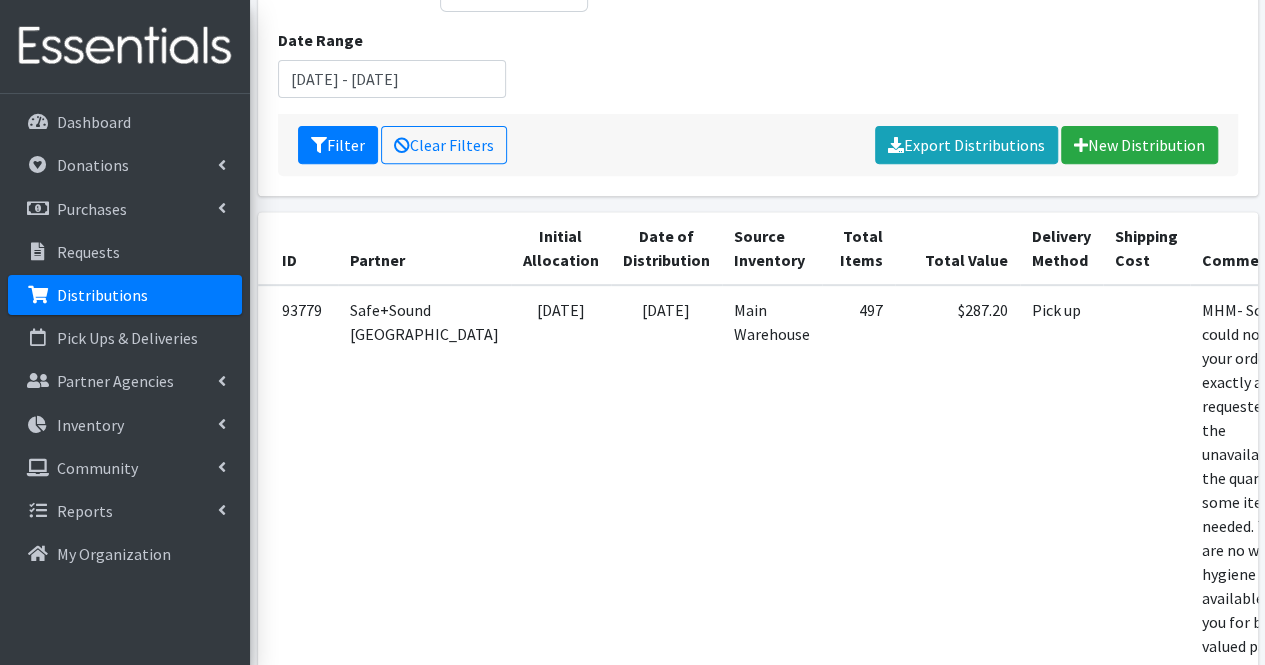 scroll, scrollTop: 658, scrollLeft: 0, axis: vertical 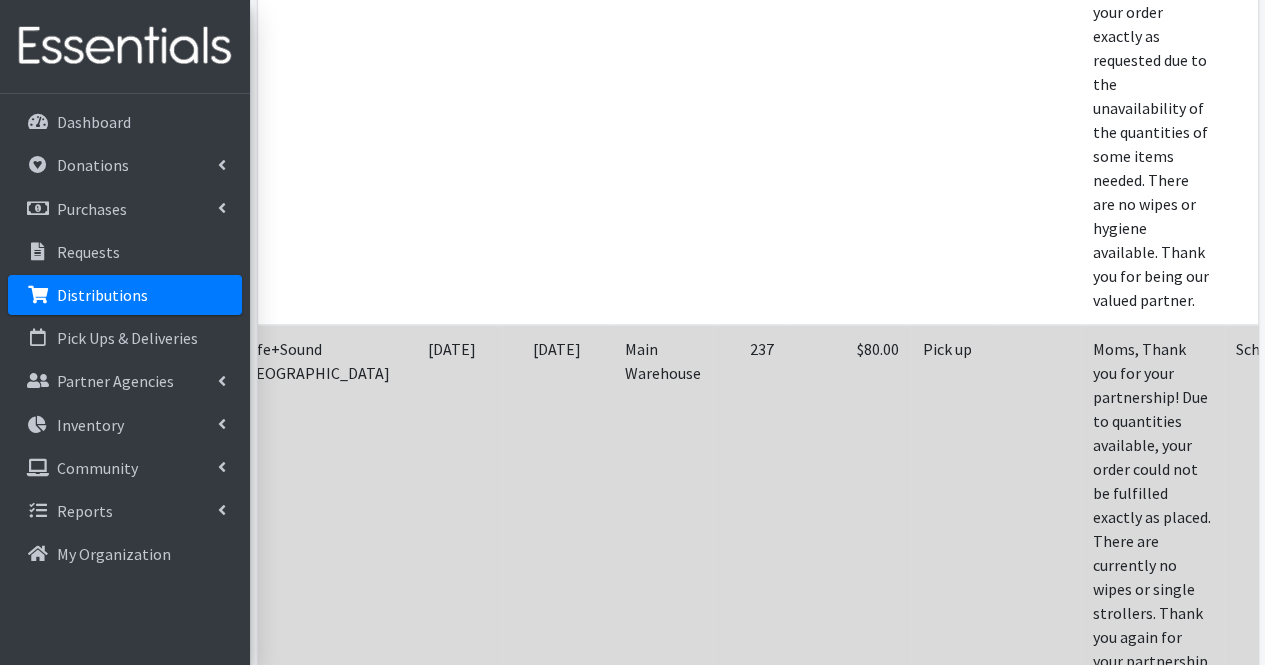 click at bounding box center [1352, 377] 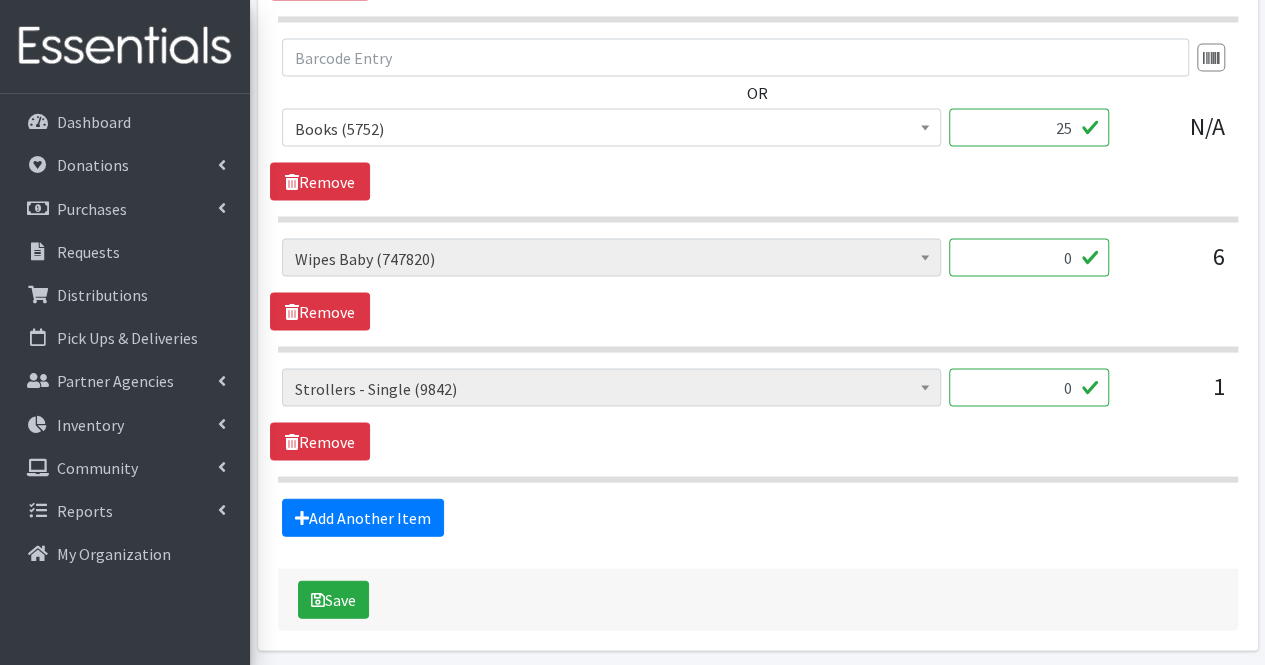 scroll, scrollTop: 1907, scrollLeft: 0, axis: vertical 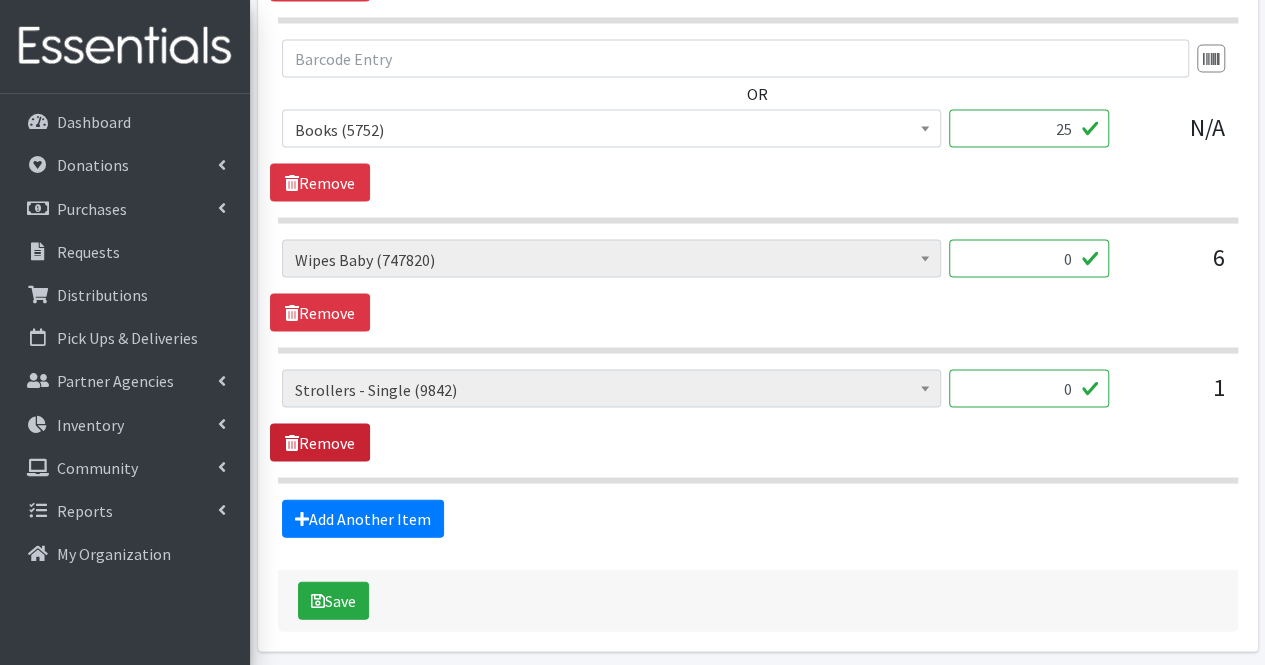 click on "Remove" at bounding box center (320, 443) 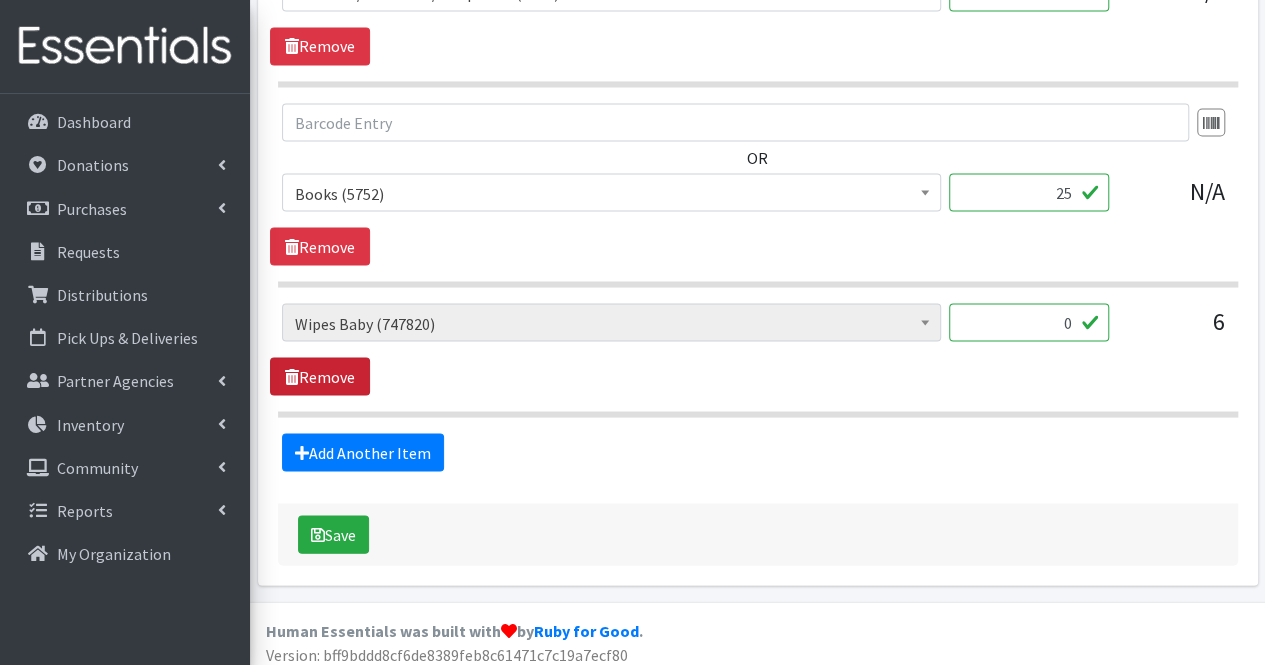 click on "Remove" at bounding box center [320, 376] 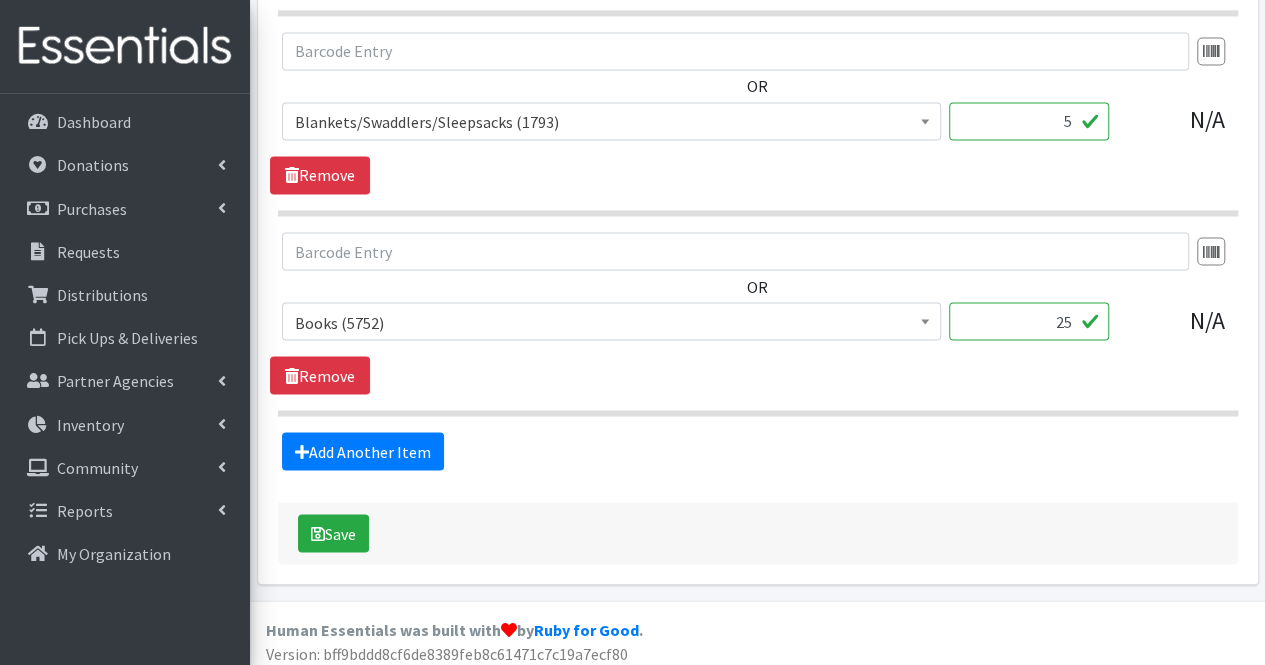 scroll, scrollTop: 1688, scrollLeft: 0, axis: vertical 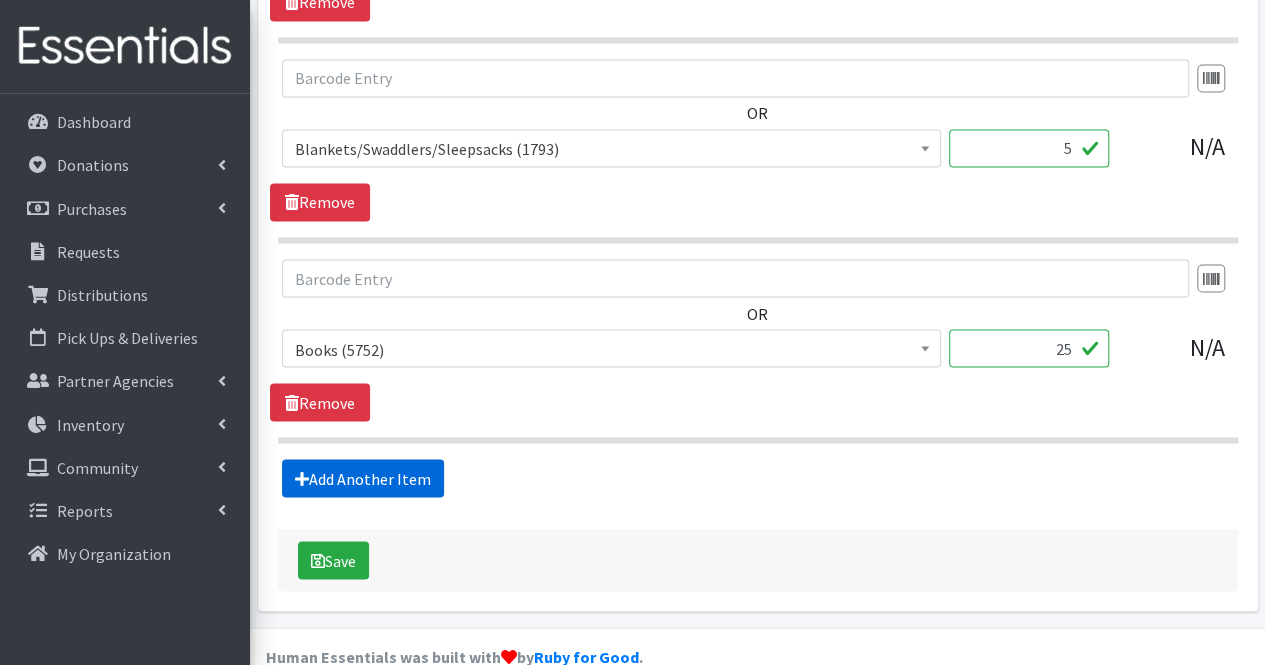 click on "Add Another Item" at bounding box center [363, 478] 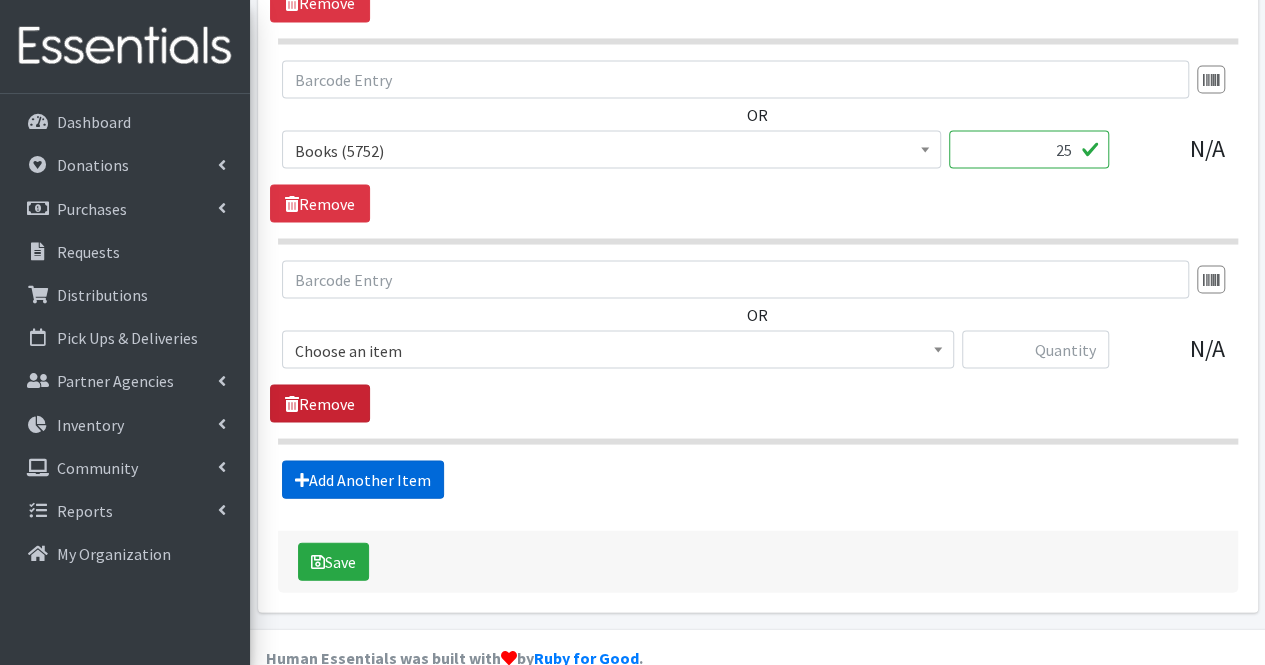 scroll, scrollTop: 1914, scrollLeft: 0, axis: vertical 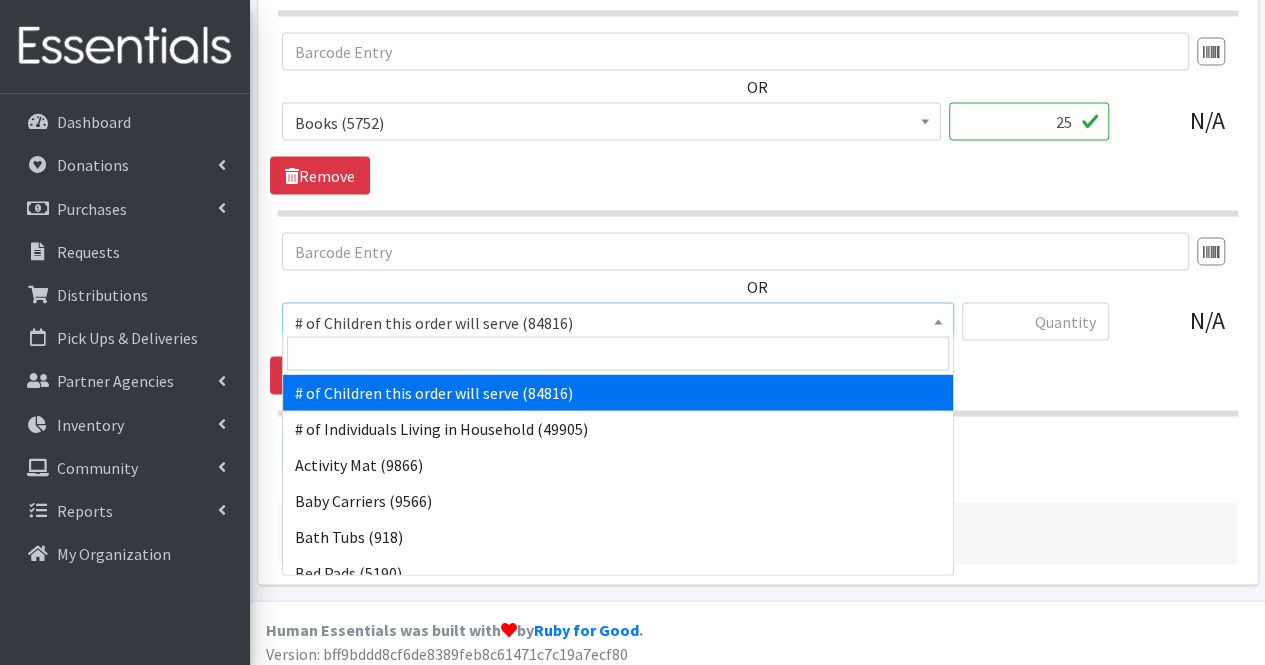 click on "# of Children this order will serve (84816)" at bounding box center (618, 323) 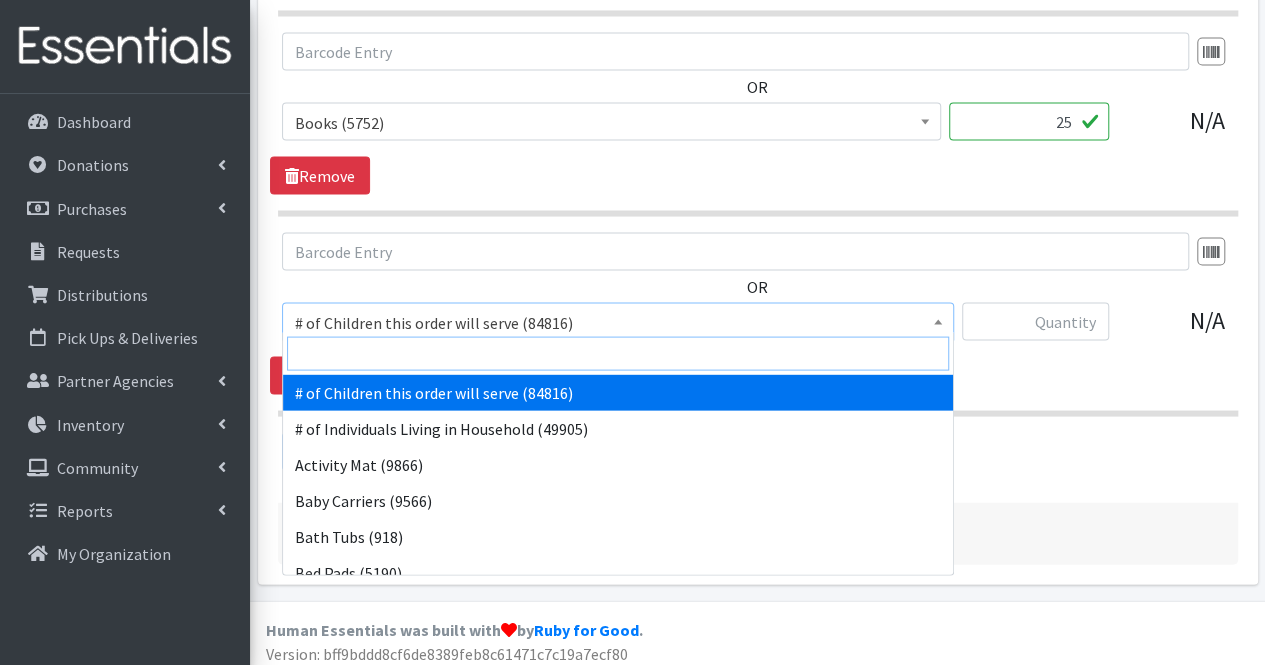 click at bounding box center [618, 354] 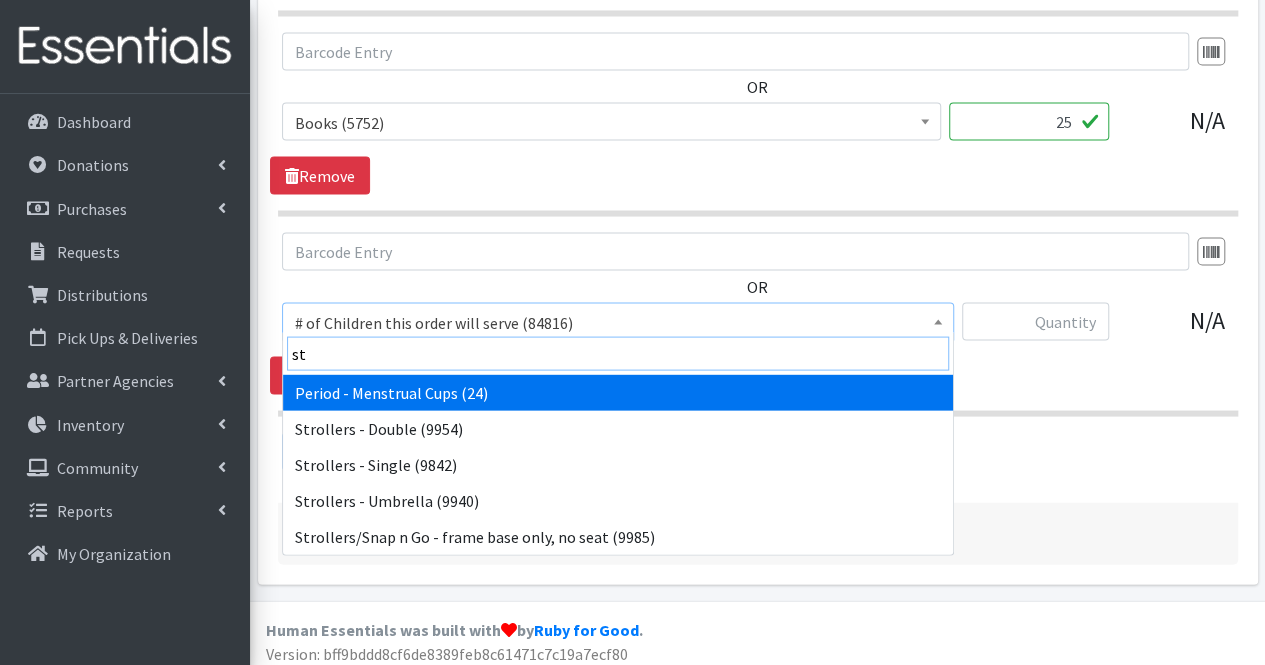 type on "str" 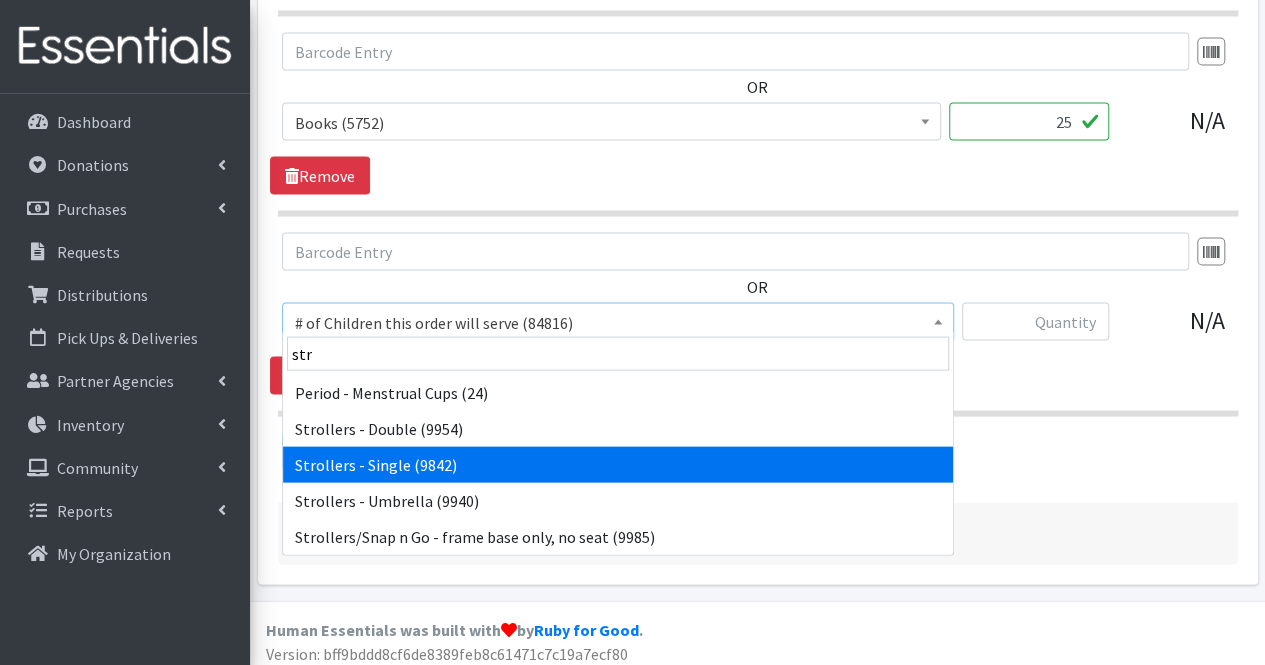 select on "1978" 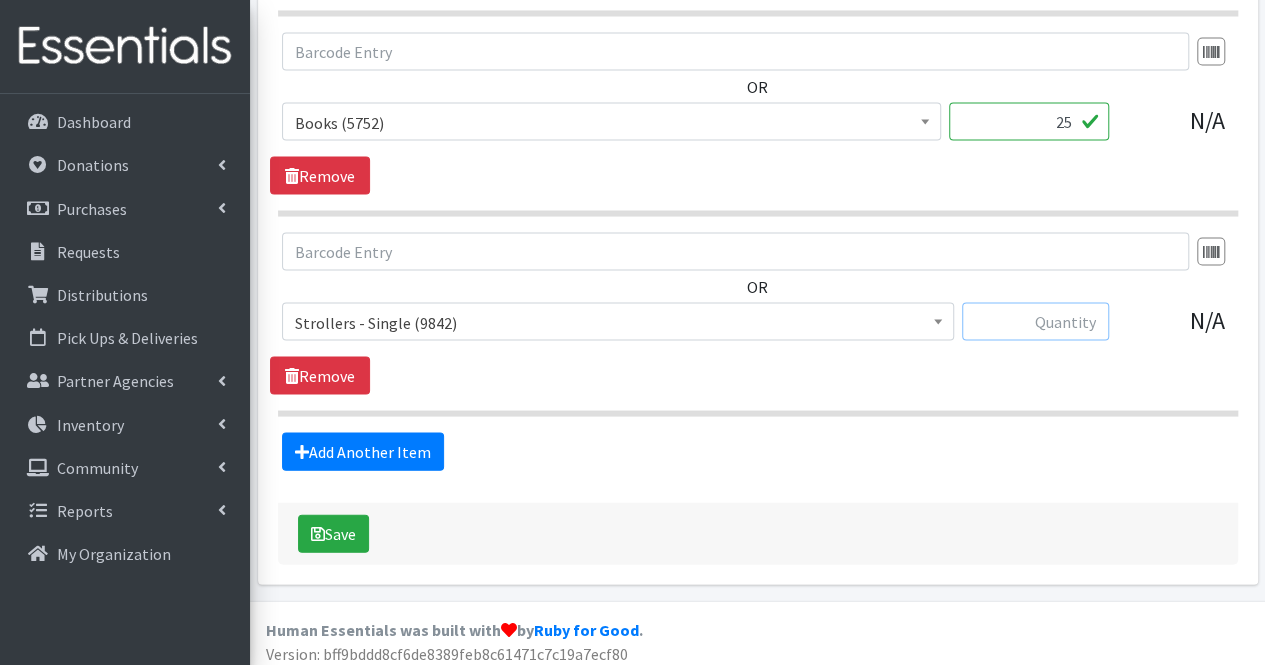 click at bounding box center [1035, 322] 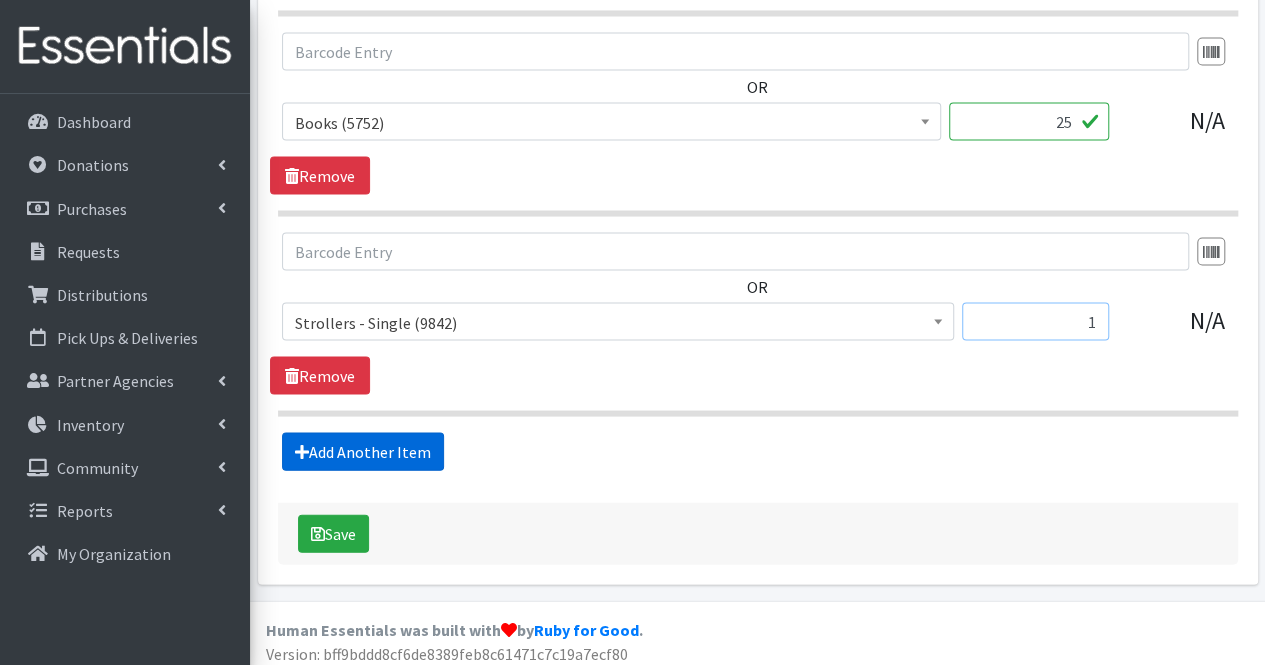 type on "1" 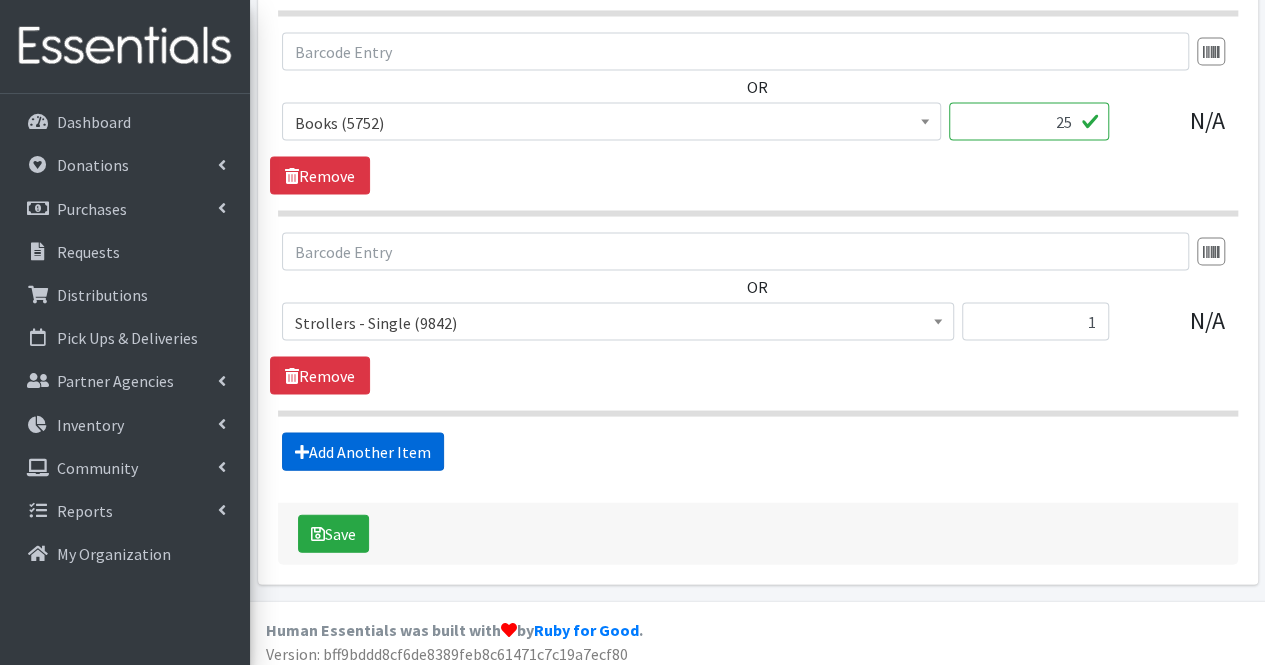 click on "Add Another Item" at bounding box center (363, 452) 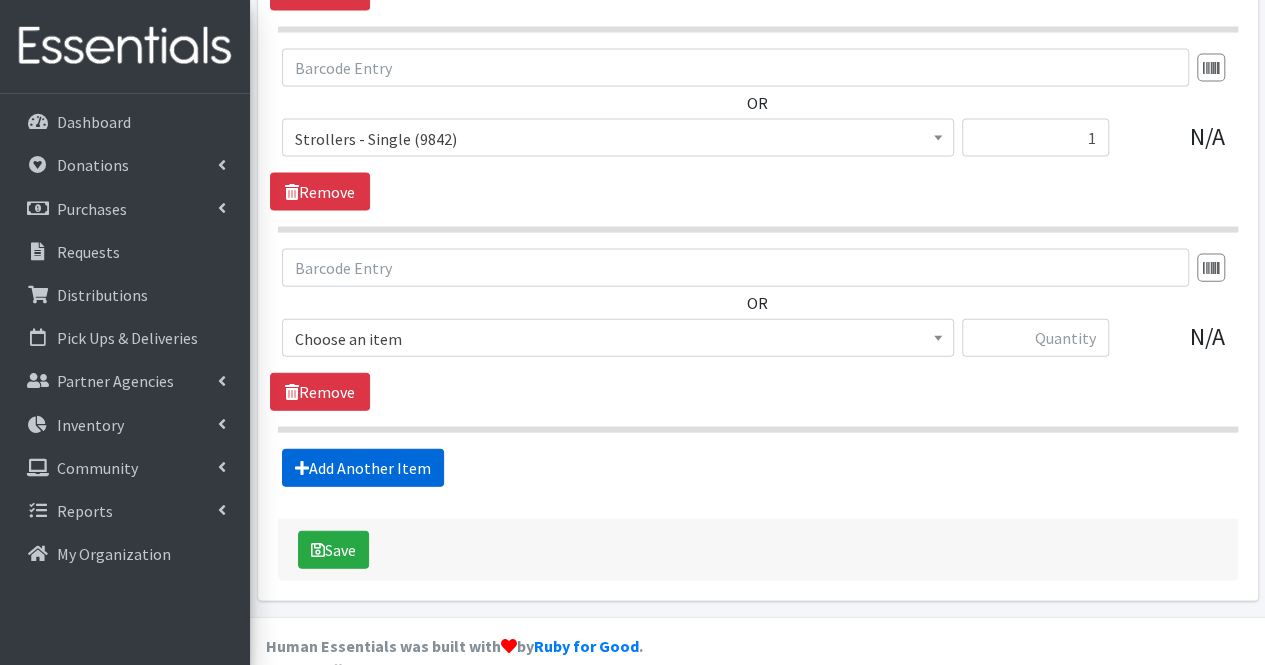 scroll, scrollTop: 2113, scrollLeft: 0, axis: vertical 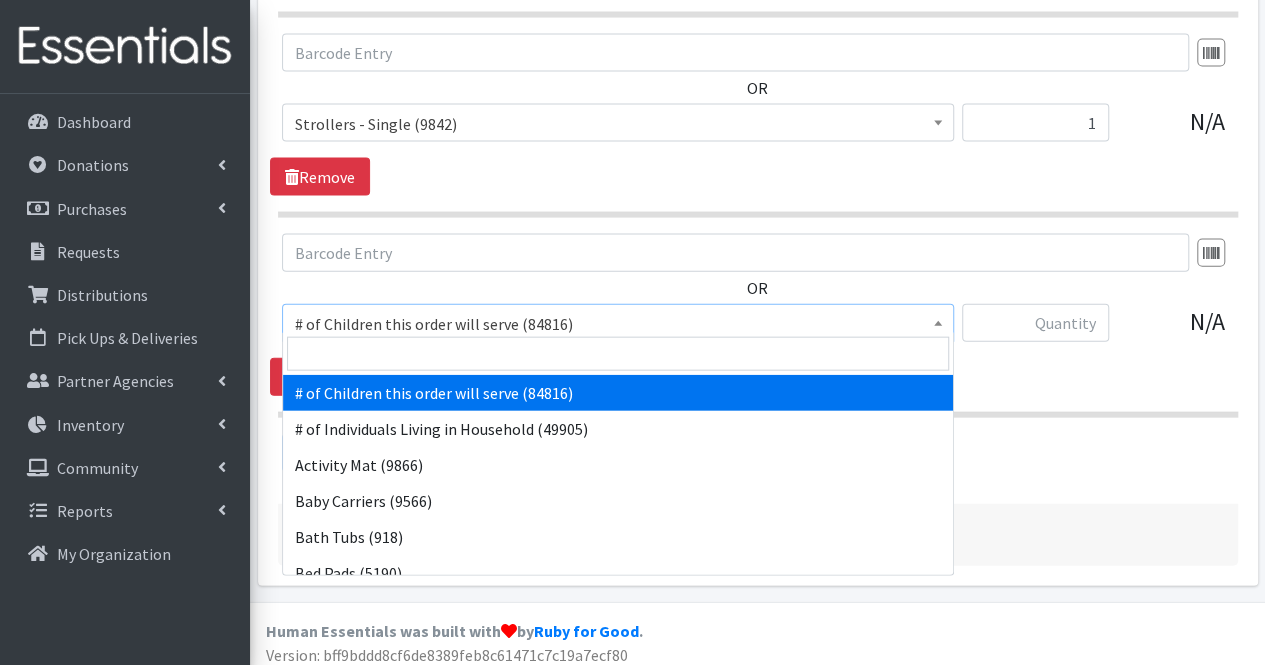 click on "# of Children this order will serve (84816)" at bounding box center (618, 324) 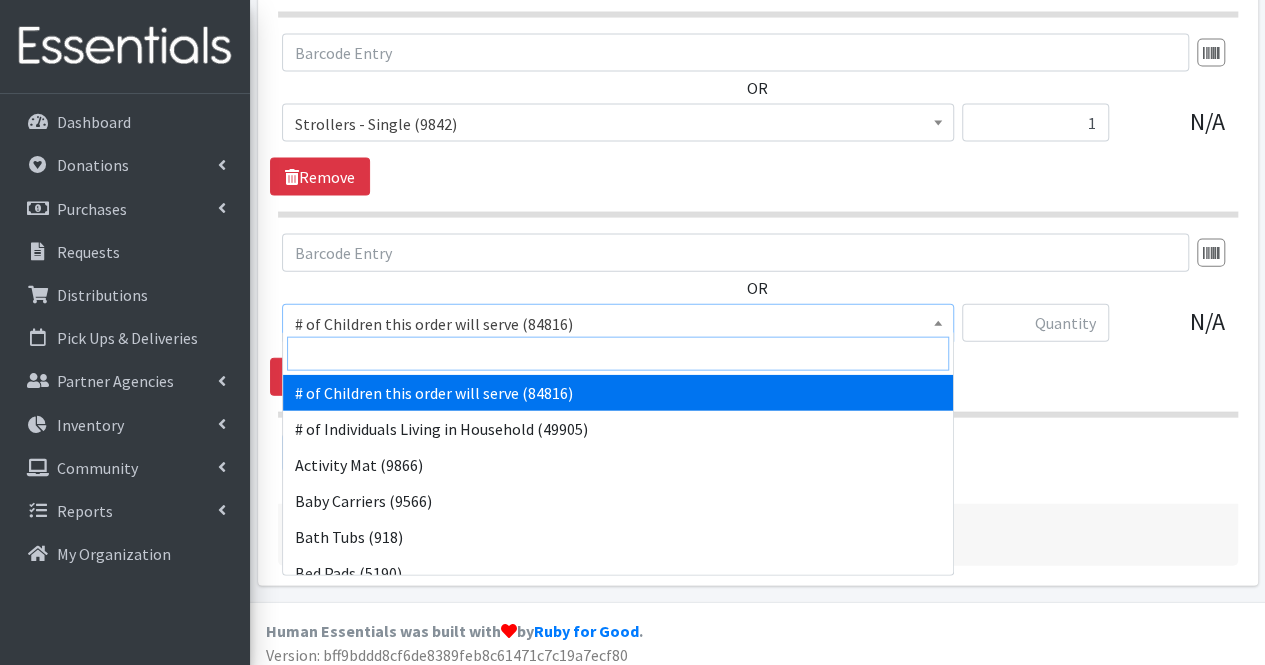 click at bounding box center (618, 354) 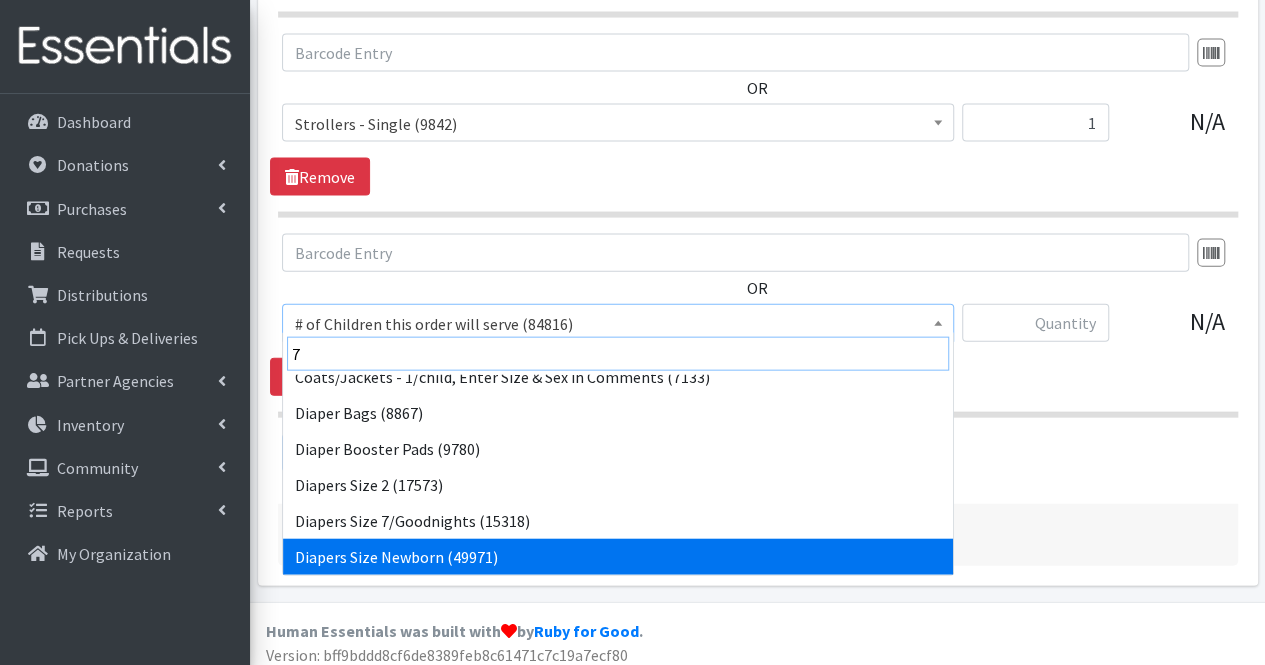 scroll, scrollTop: 520, scrollLeft: 0, axis: vertical 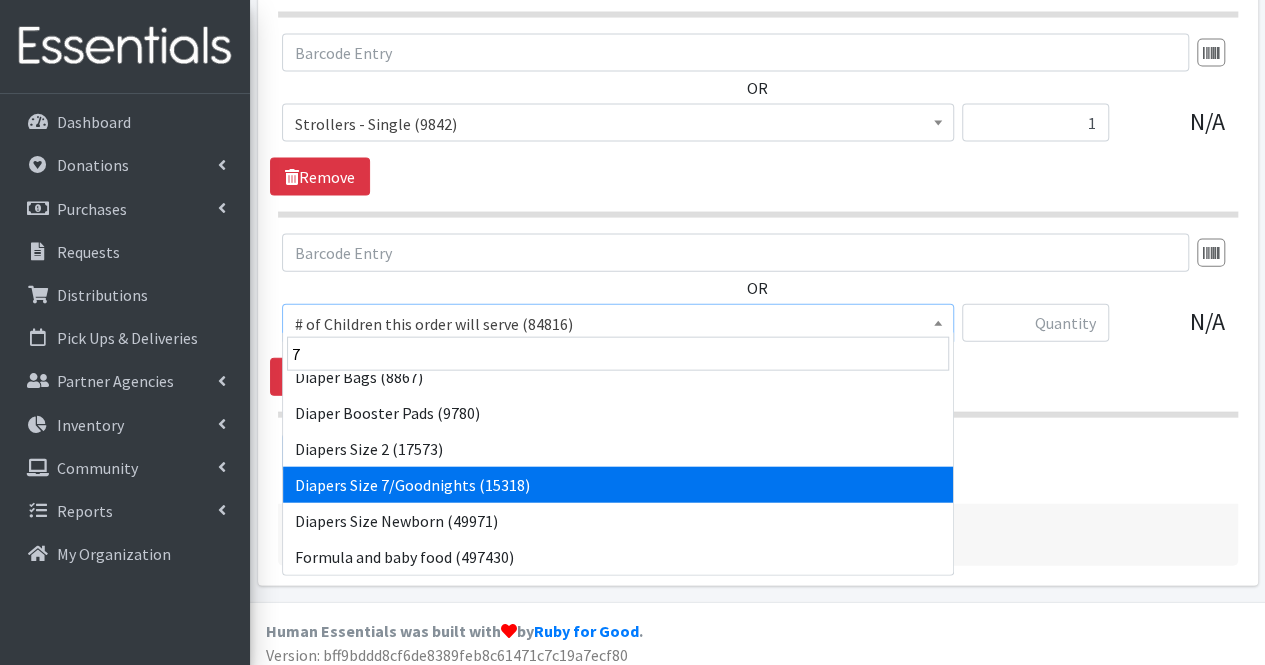 select on "1970" 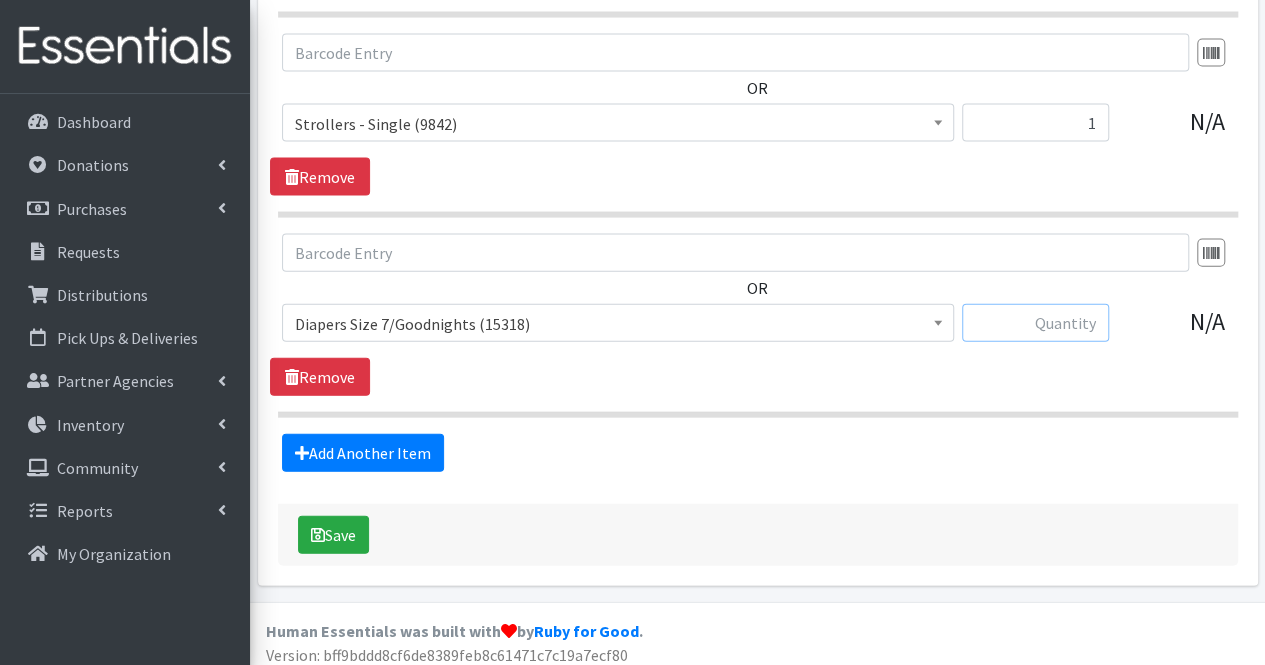 click at bounding box center [1035, 323] 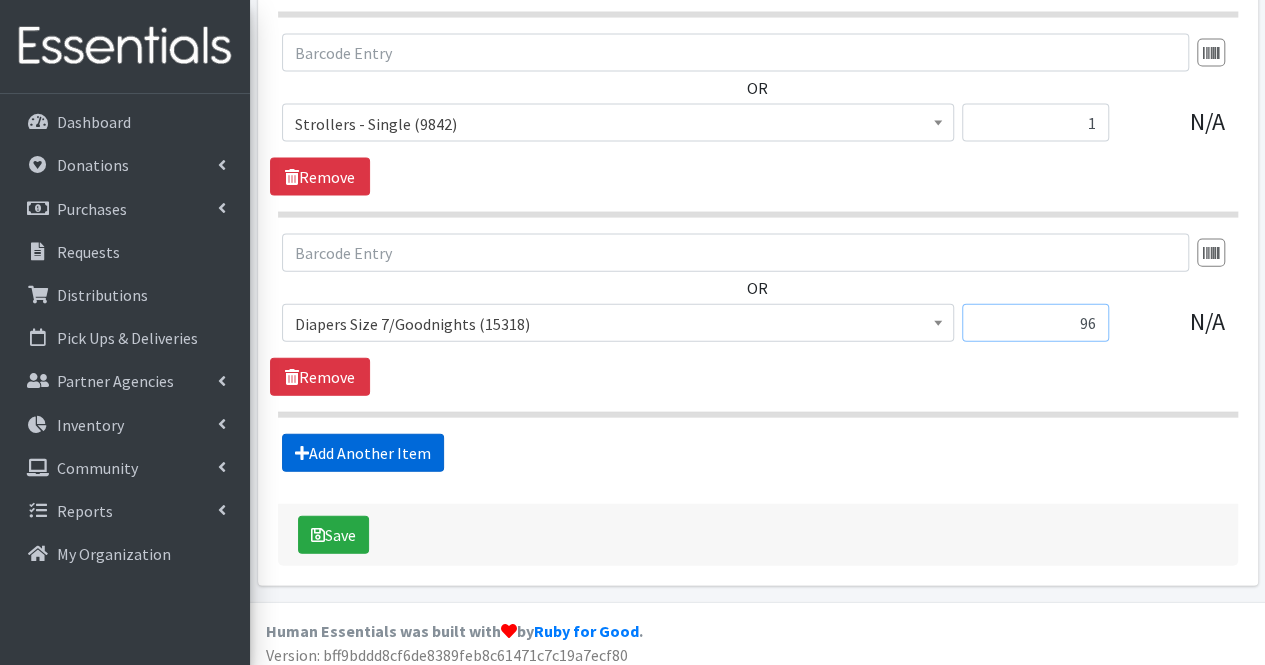 type on "96" 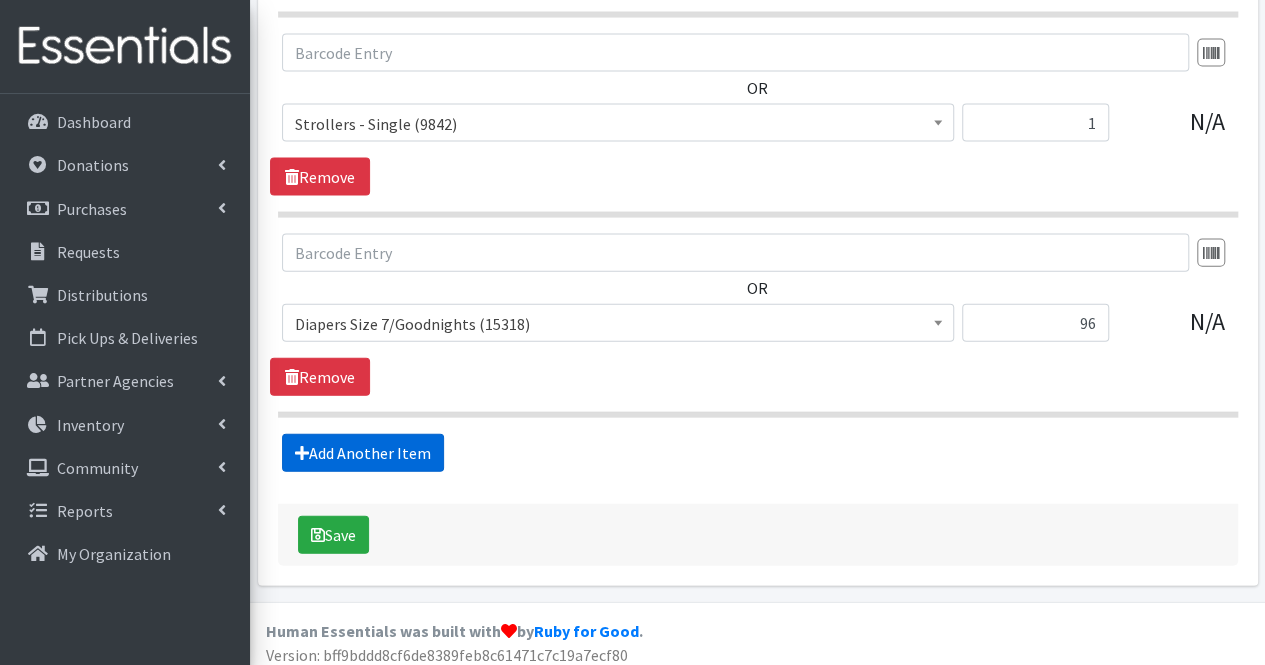 click on "Add Another Item" at bounding box center [363, 453] 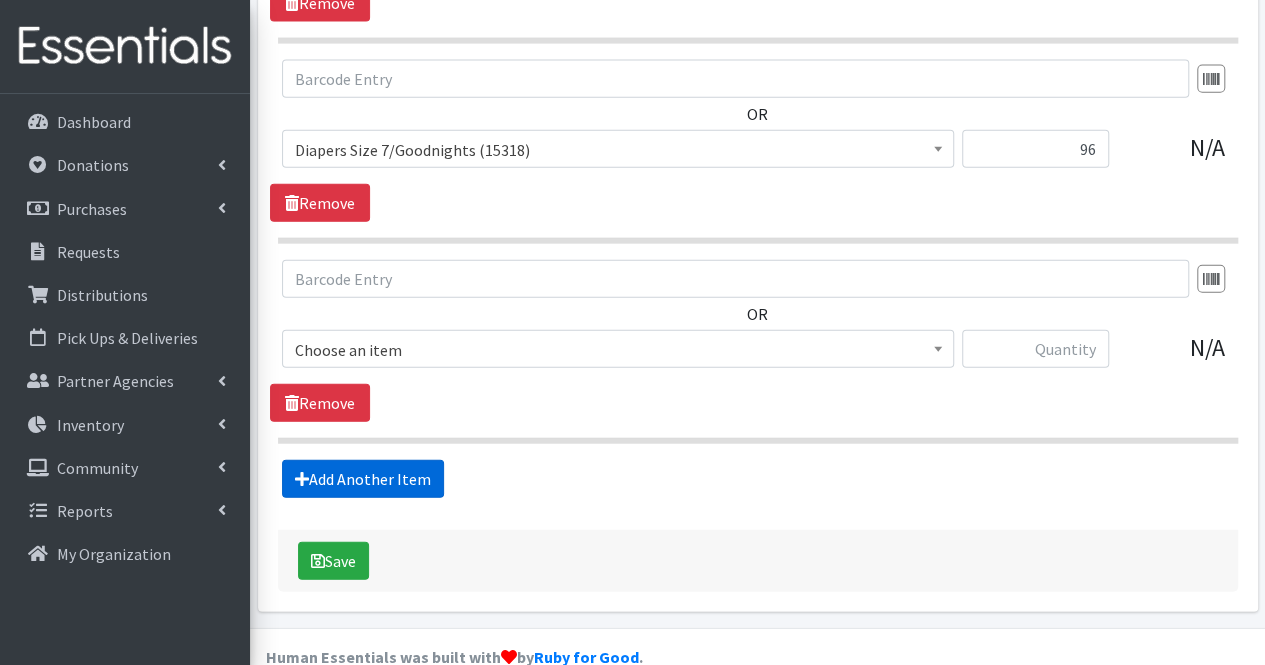 scroll, scrollTop: 2312, scrollLeft: 0, axis: vertical 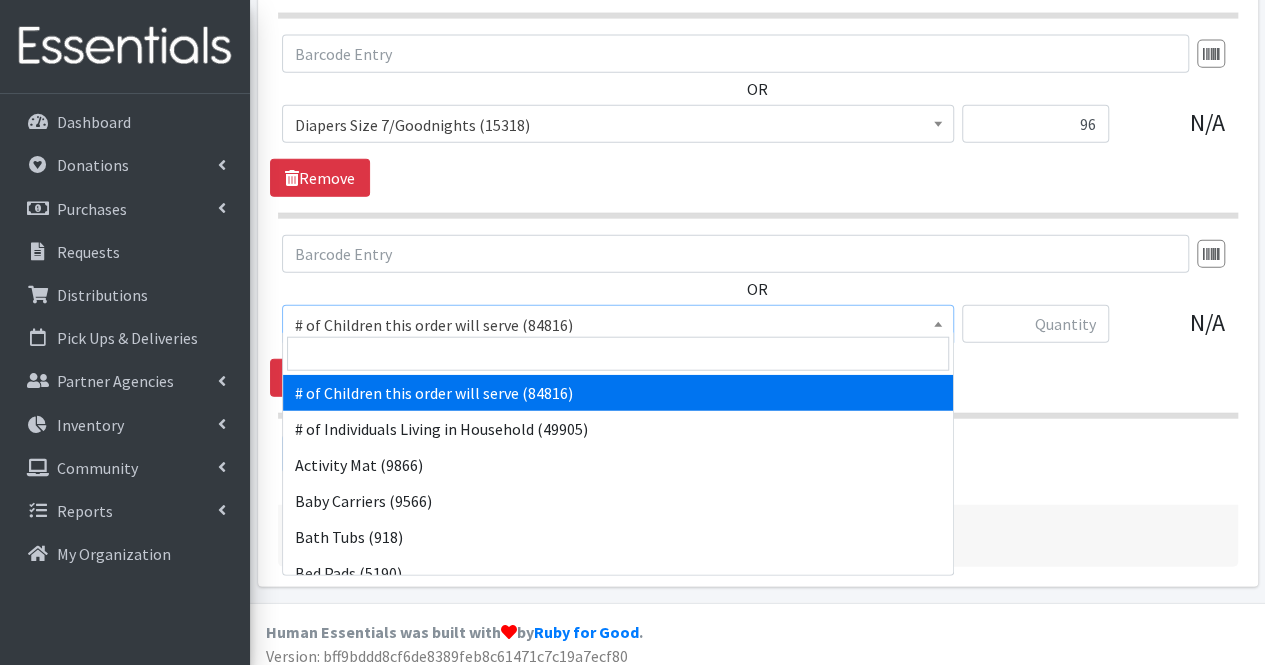 click on "# of Children this order will serve (84816)" at bounding box center [618, 325] 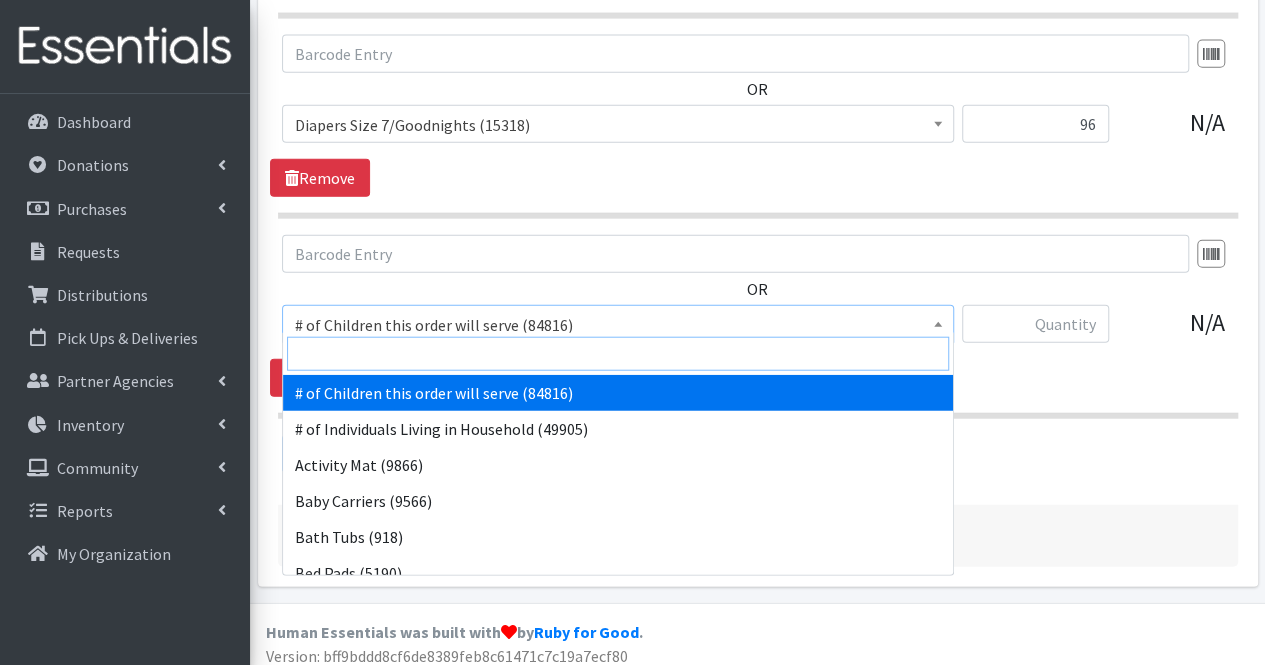 click at bounding box center [618, 354] 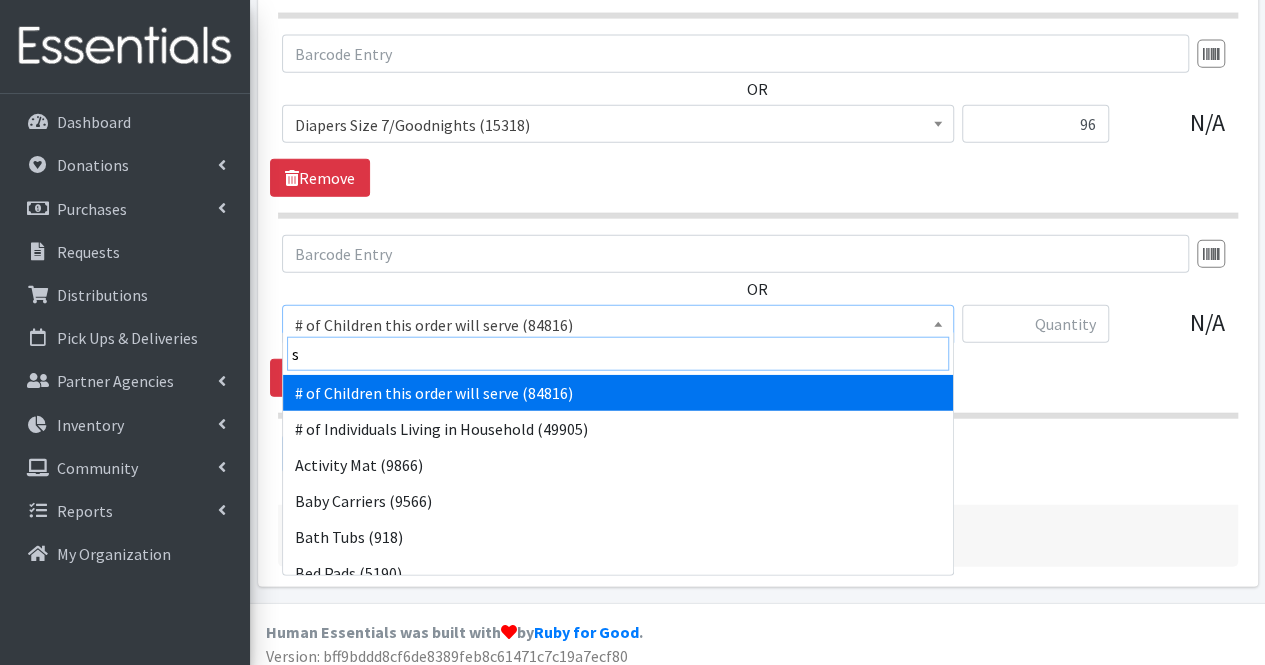 type on "si" 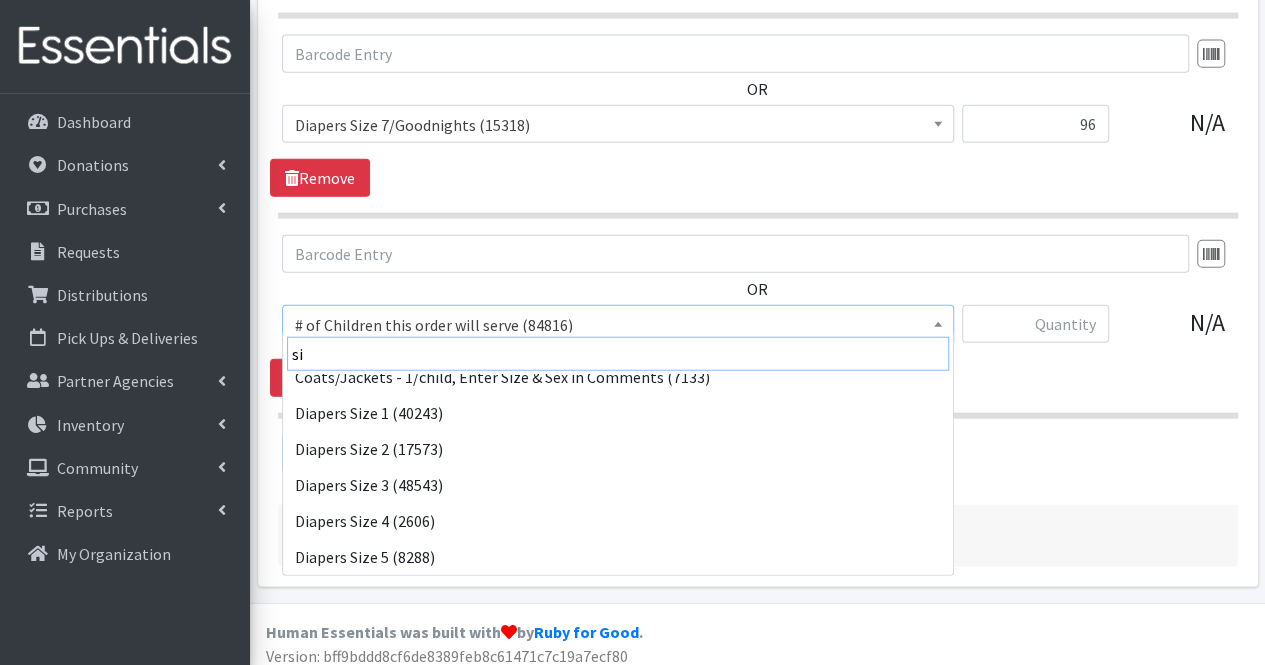 scroll, scrollTop: 88, scrollLeft: 0, axis: vertical 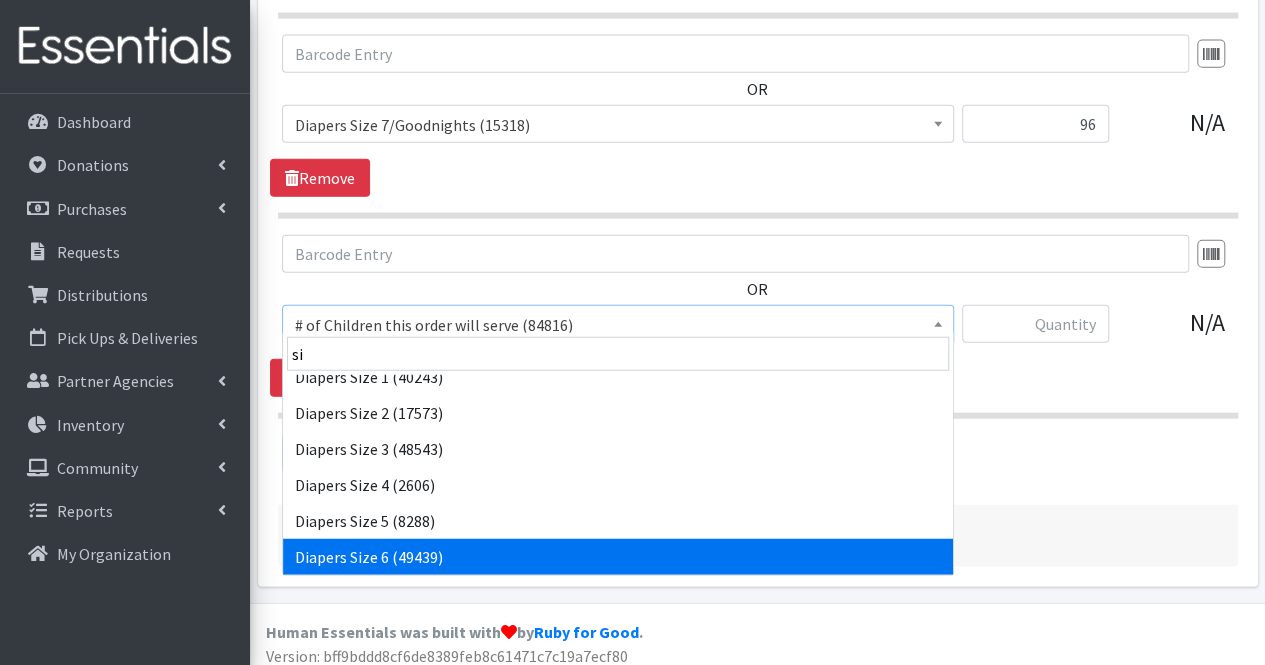 select on "1969" 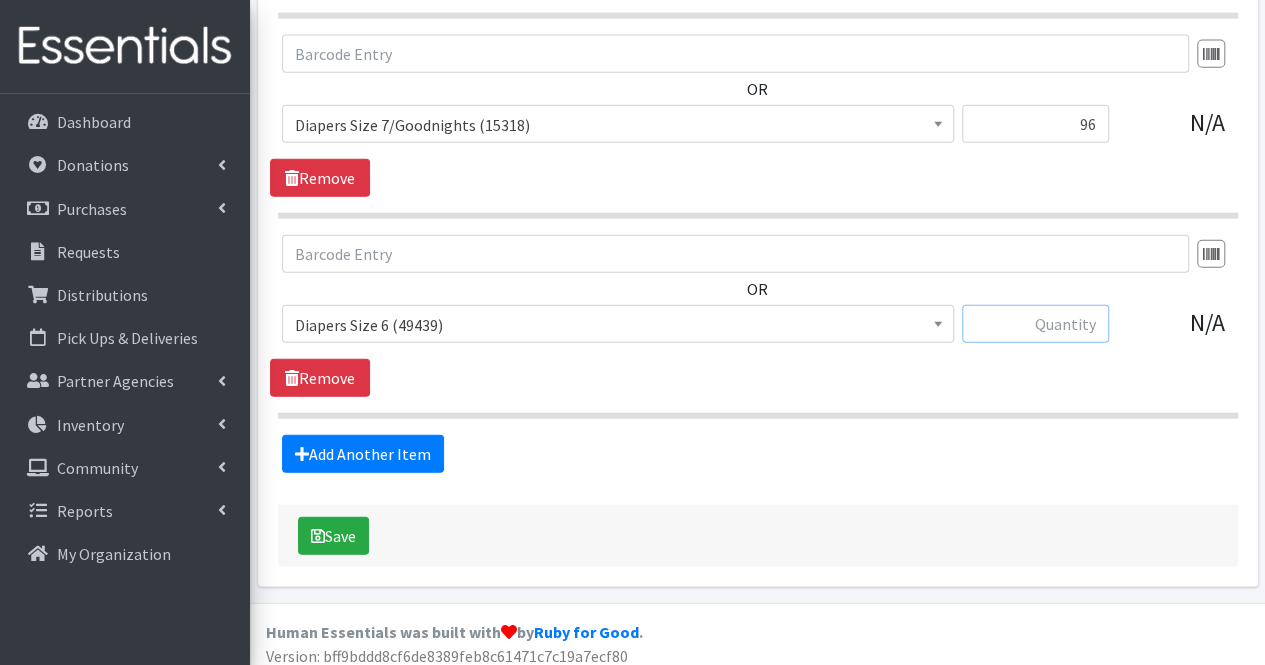 click at bounding box center [1035, 324] 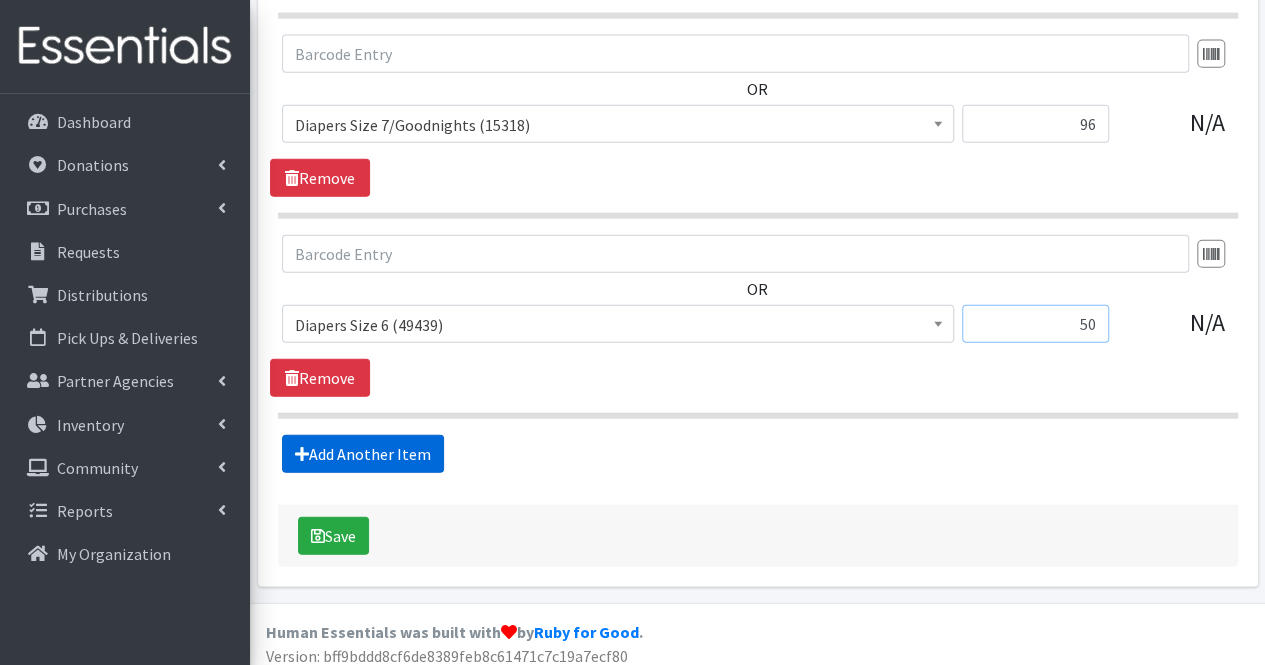 type on "50" 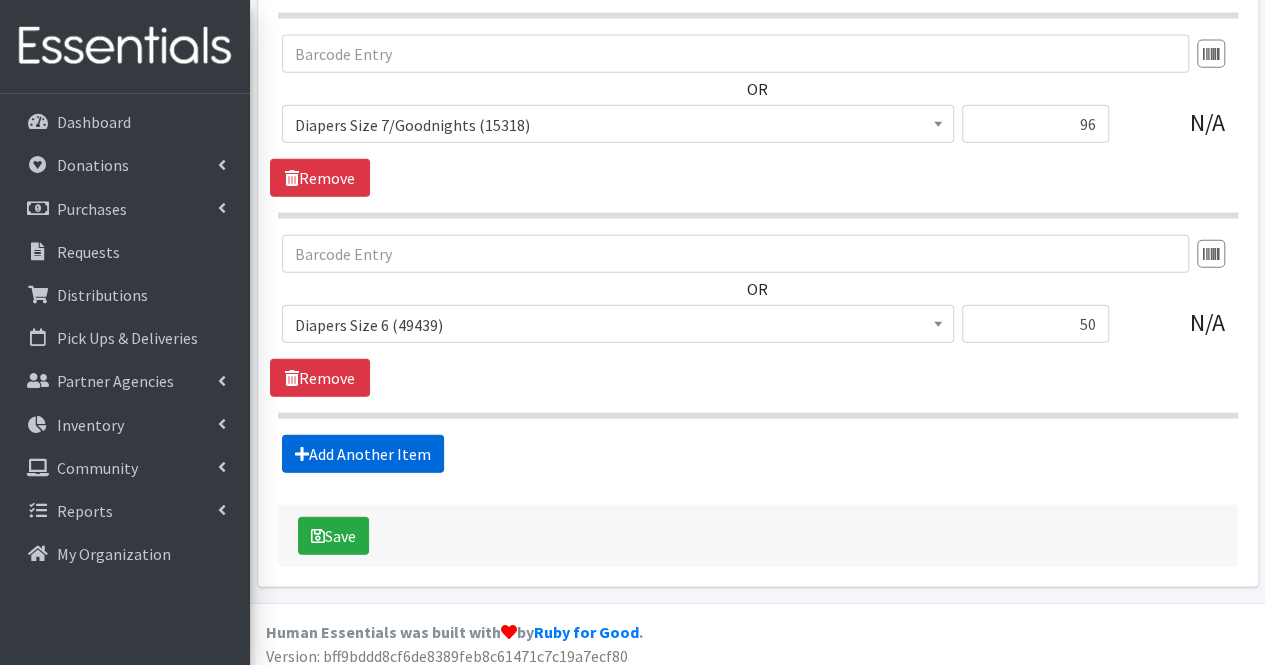 click on "Add Another Item" at bounding box center [363, 454] 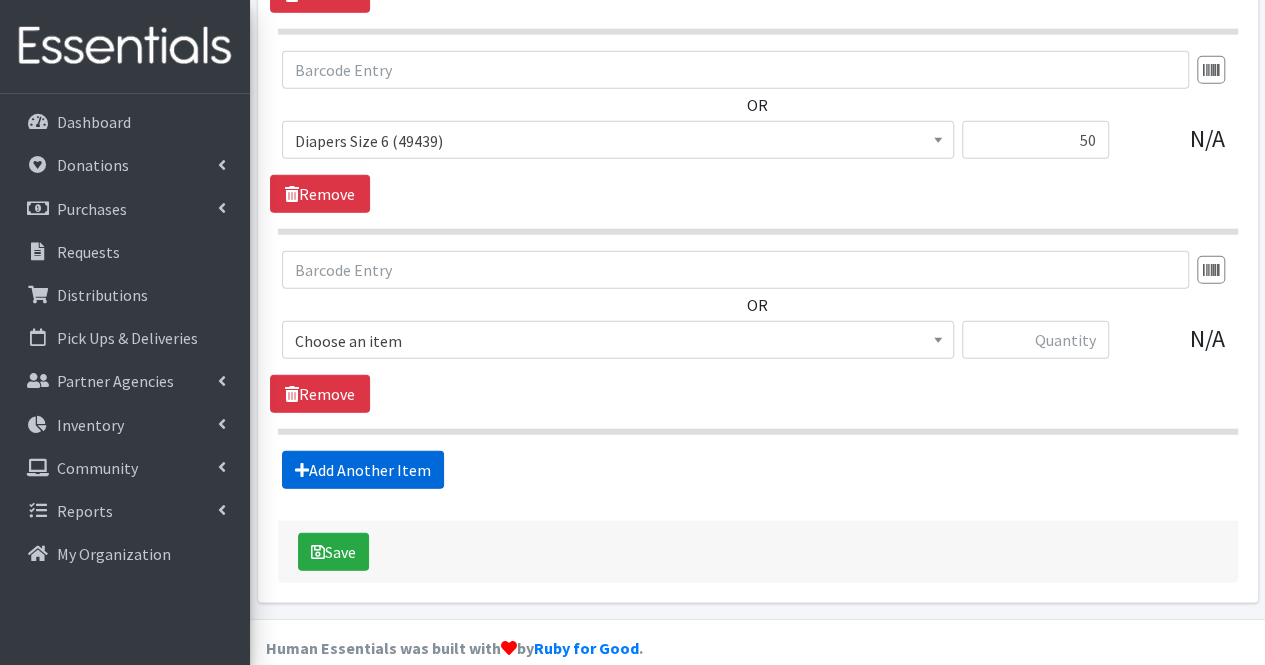 scroll, scrollTop: 2511, scrollLeft: 0, axis: vertical 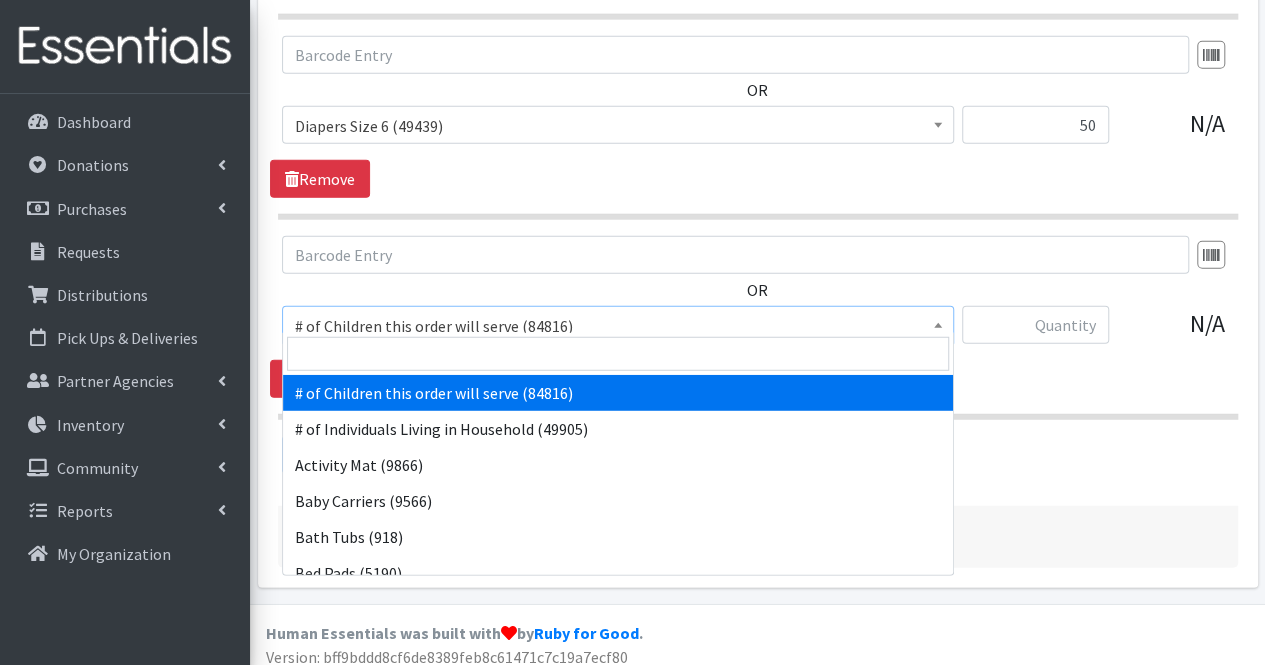 click on "# of Children this order will serve (84816)" at bounding box center [618, 326] 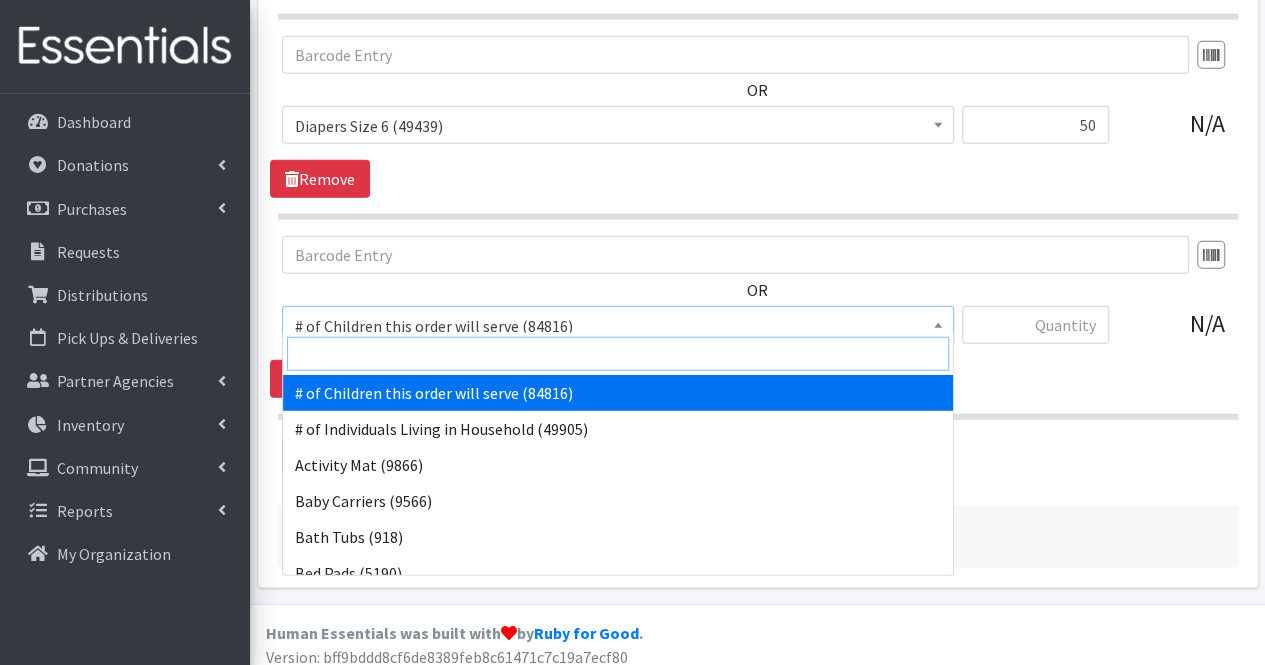 click at bounding box center (618, 354) 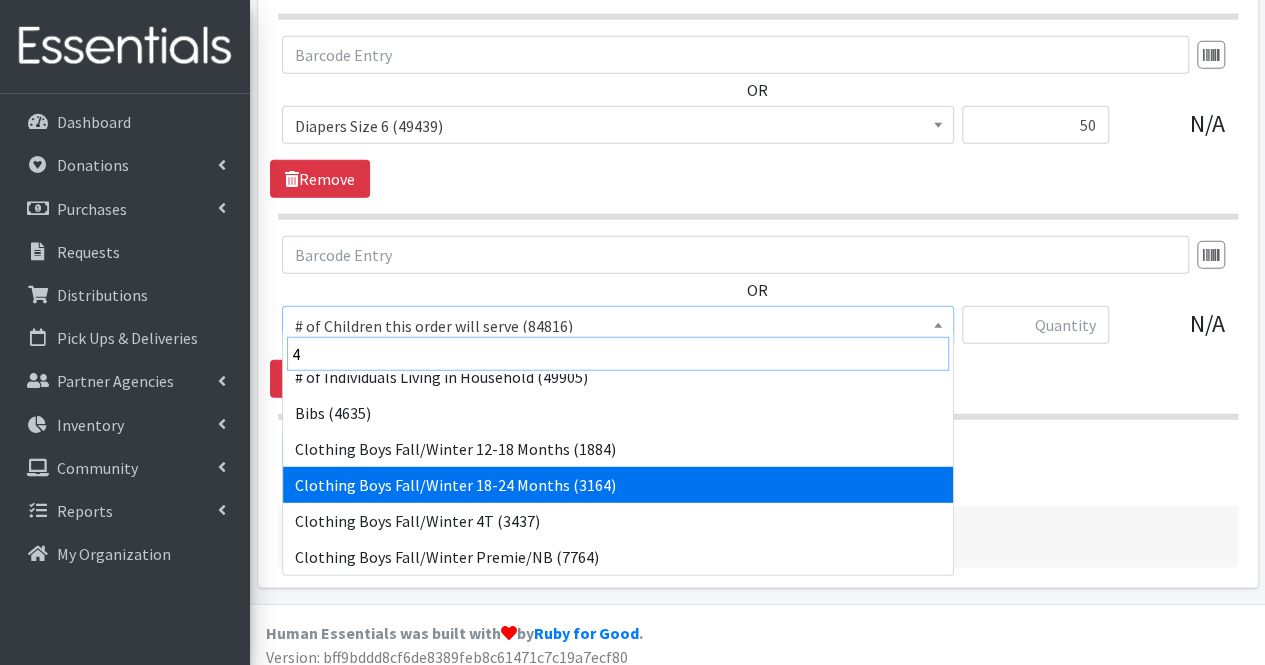 scroll, scrollTop: 88, scrollLeft: 0, axis: vertical 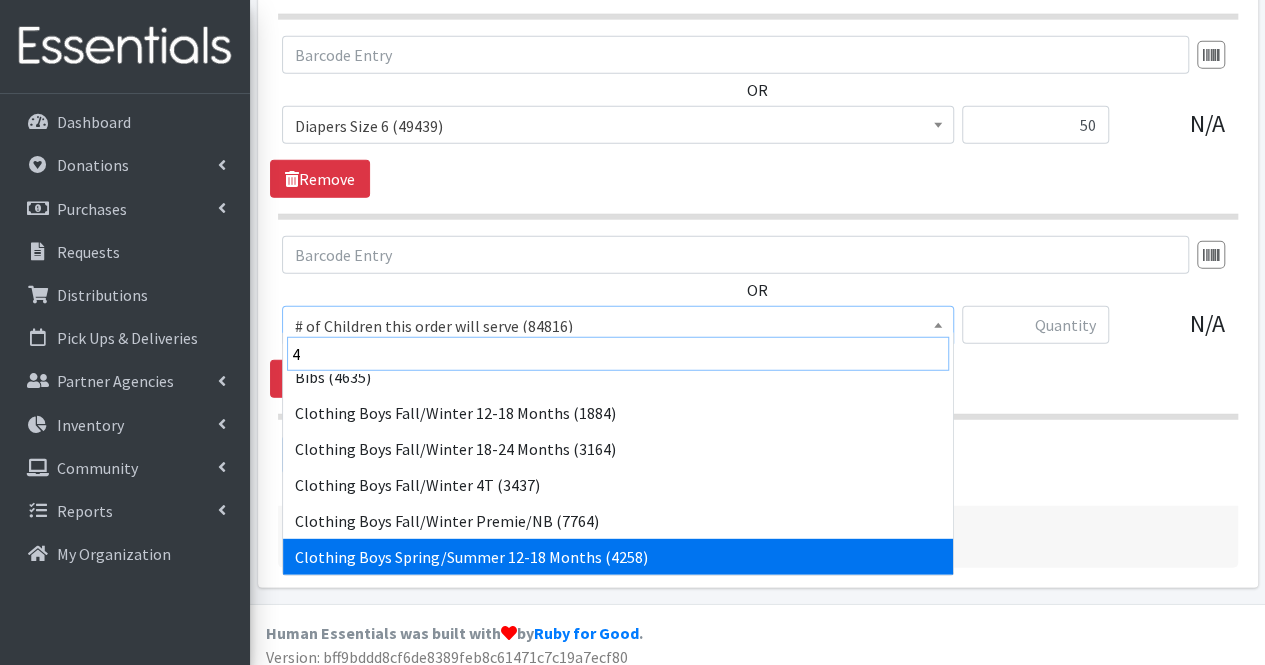 type on "4T" 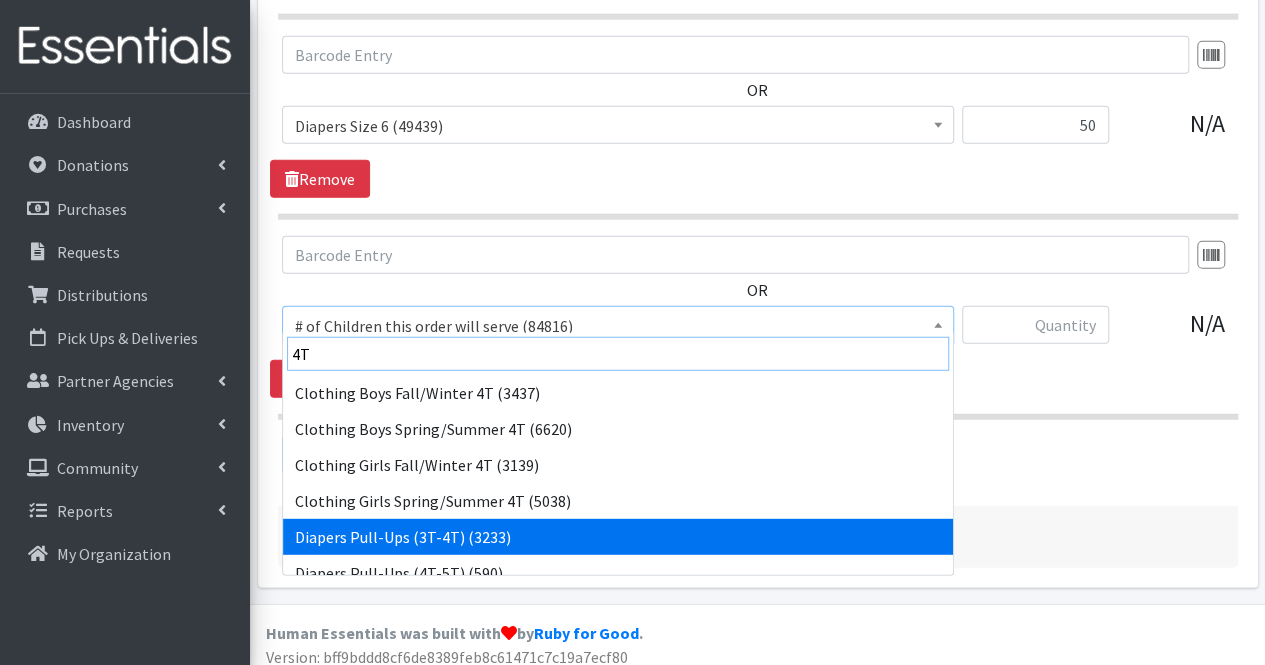 scroll, scrollTop: 16, scrollLeft: 0, axis: vertical 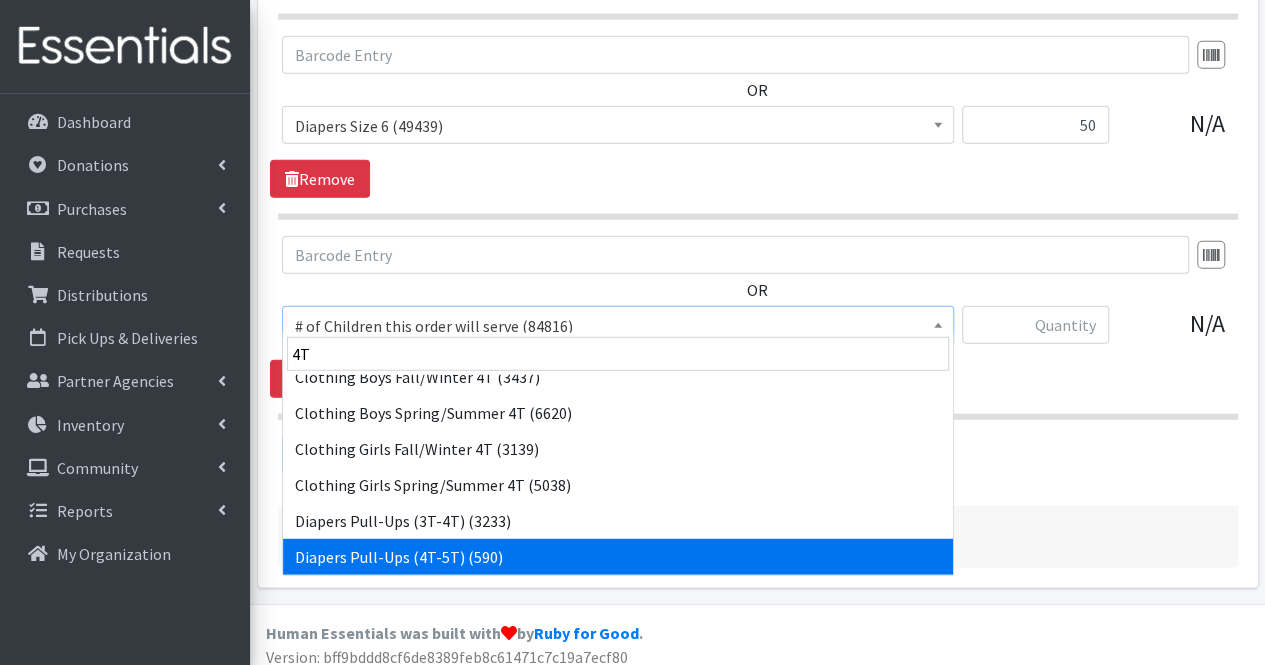 select on "1973" 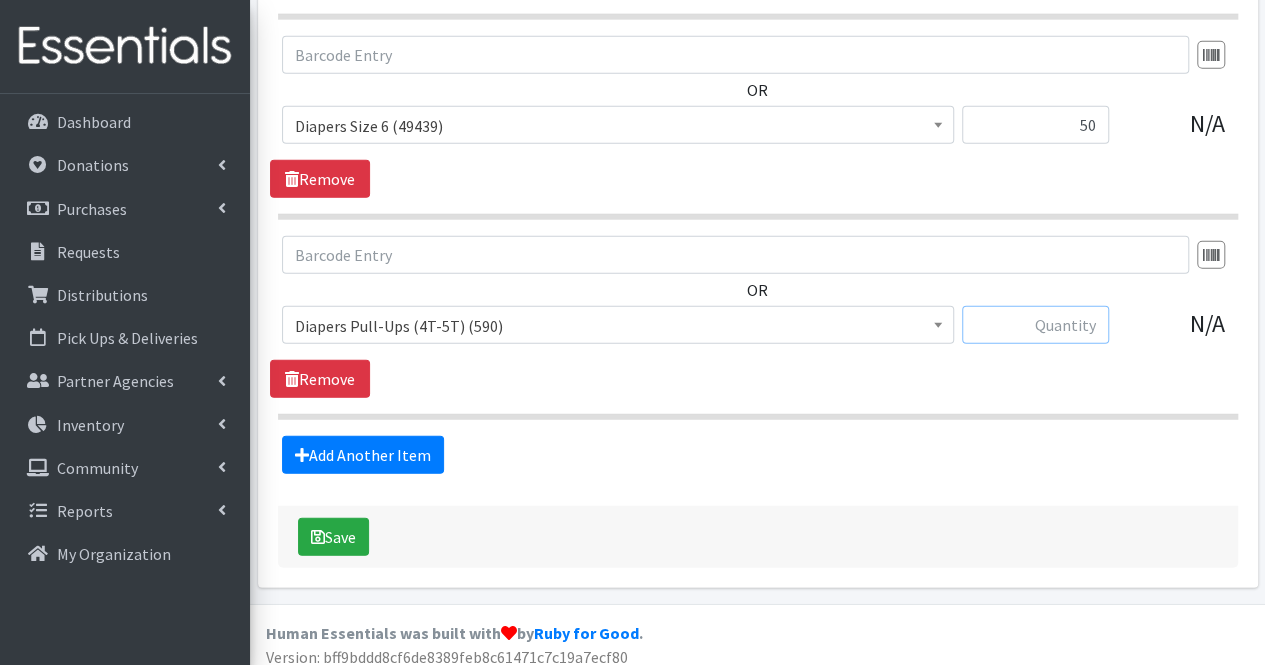 click at bounding box center [1035, 325] 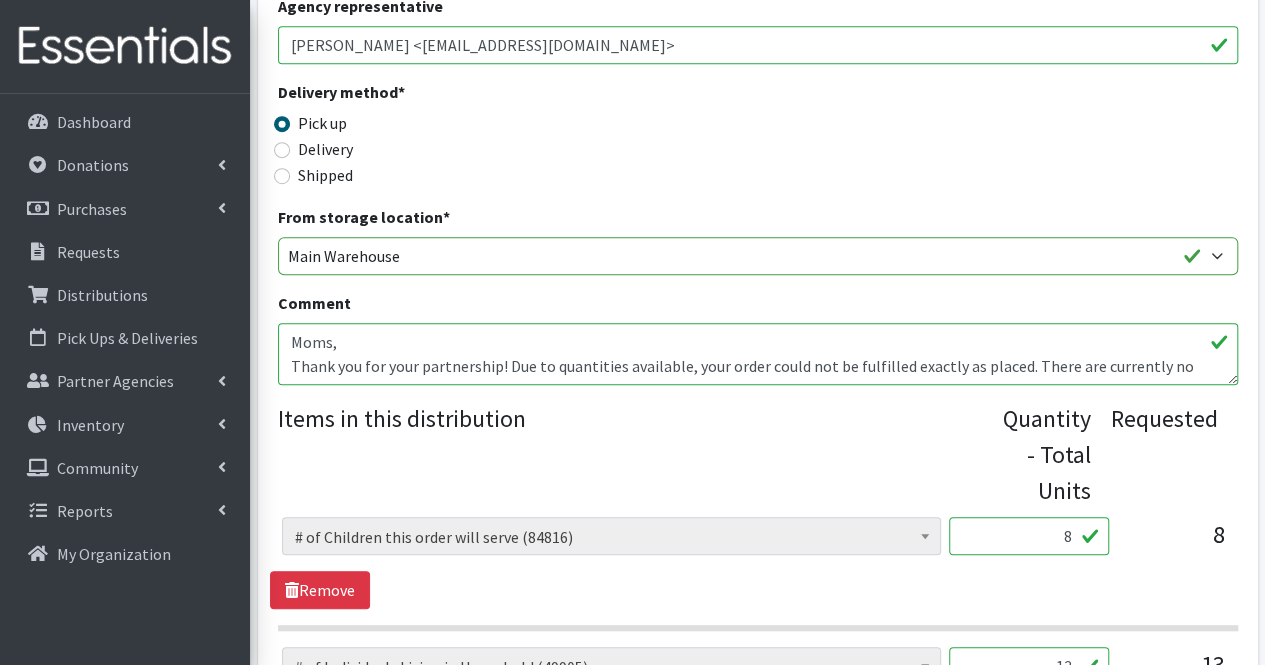 scroll, scrollTop: 511, scrollLeft: 0, axis: vertical 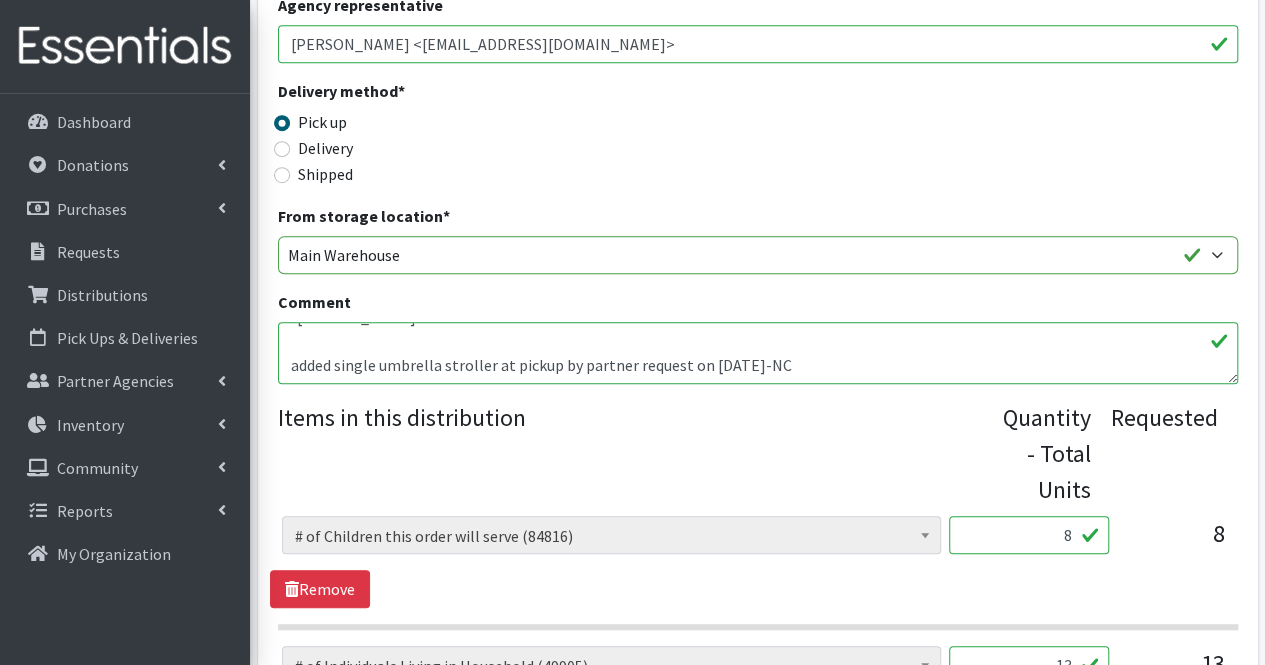type on "34" 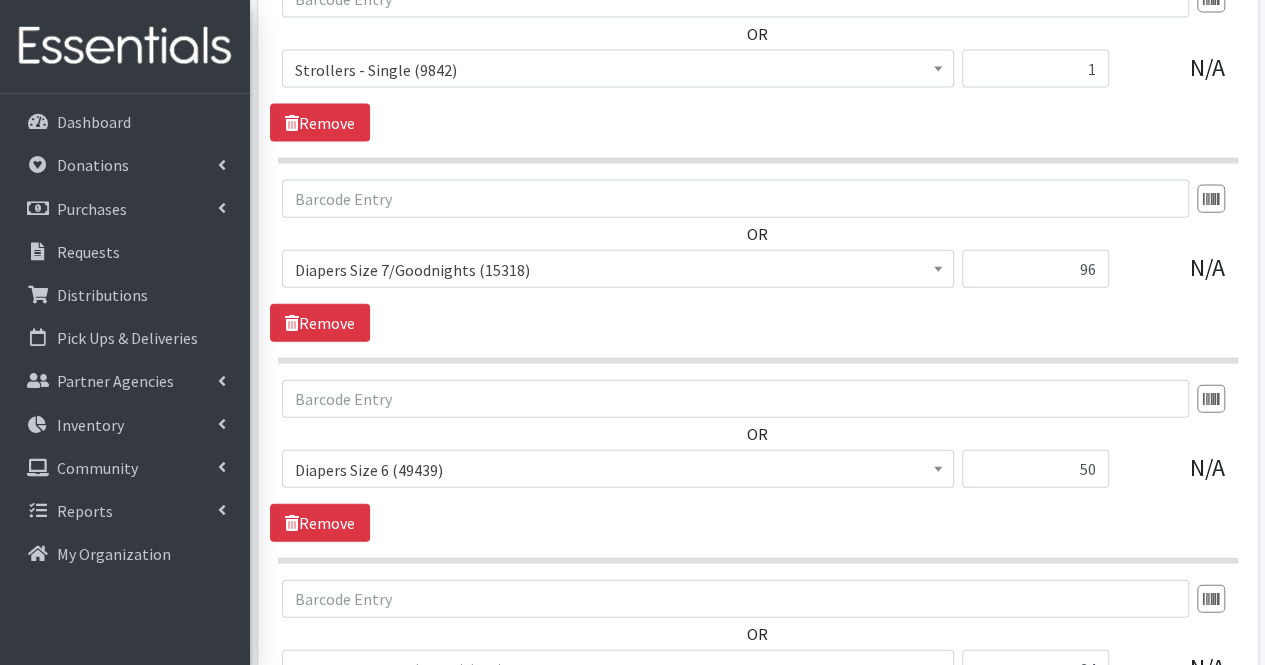 scroll, scrollTop: 2511, scrollLeft: 0, axis: vertical 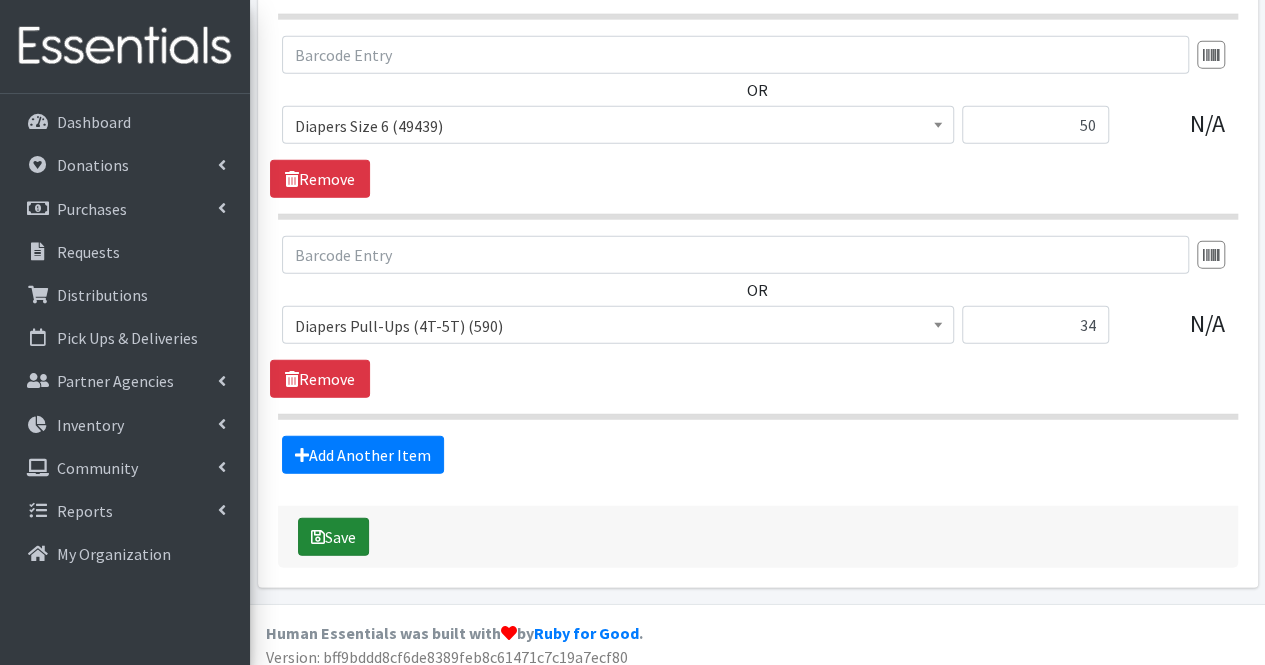 type on "Moms,
Thank you for your partnership! Due to quantities available, your order could not be fulfilled exactly as placed. There are currently no wipes or single strollers. Thank you again for your partnership and we look forward to working with you again in the future.
-Nicole
added single umbrella stroller and additional diapers at pickup by partner request on 7/23/25-NC" 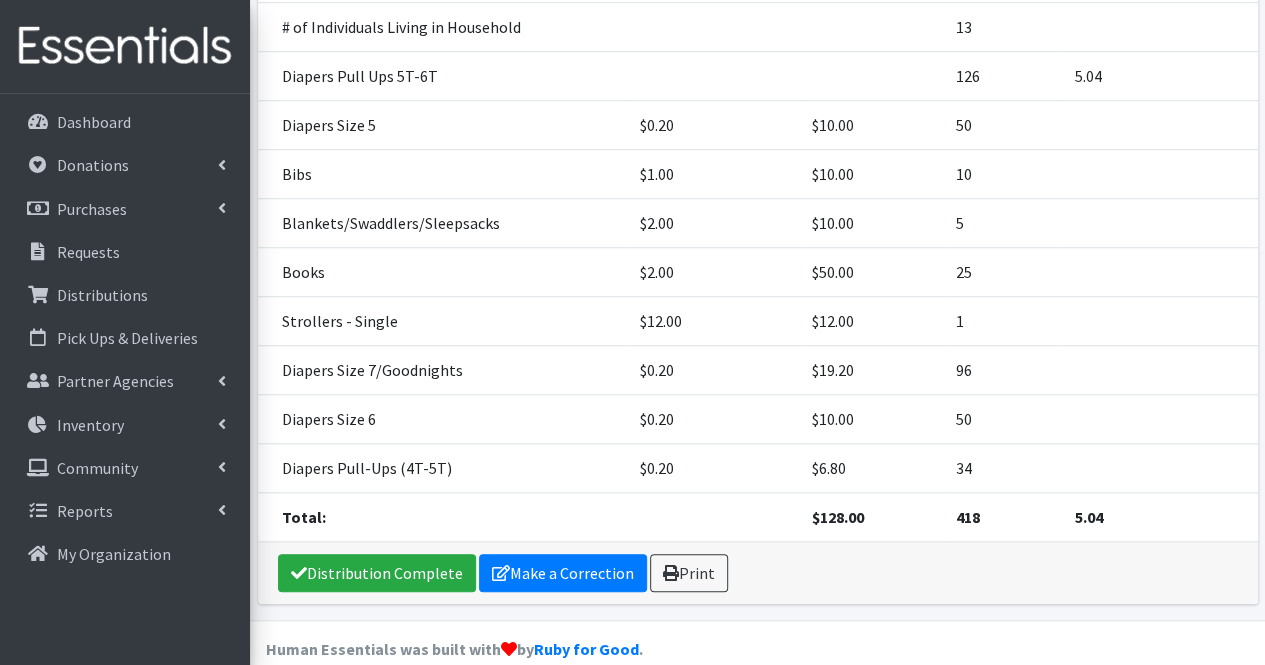 scroll, scrollTop: 656, scrollLeft: 0, axis: vertical 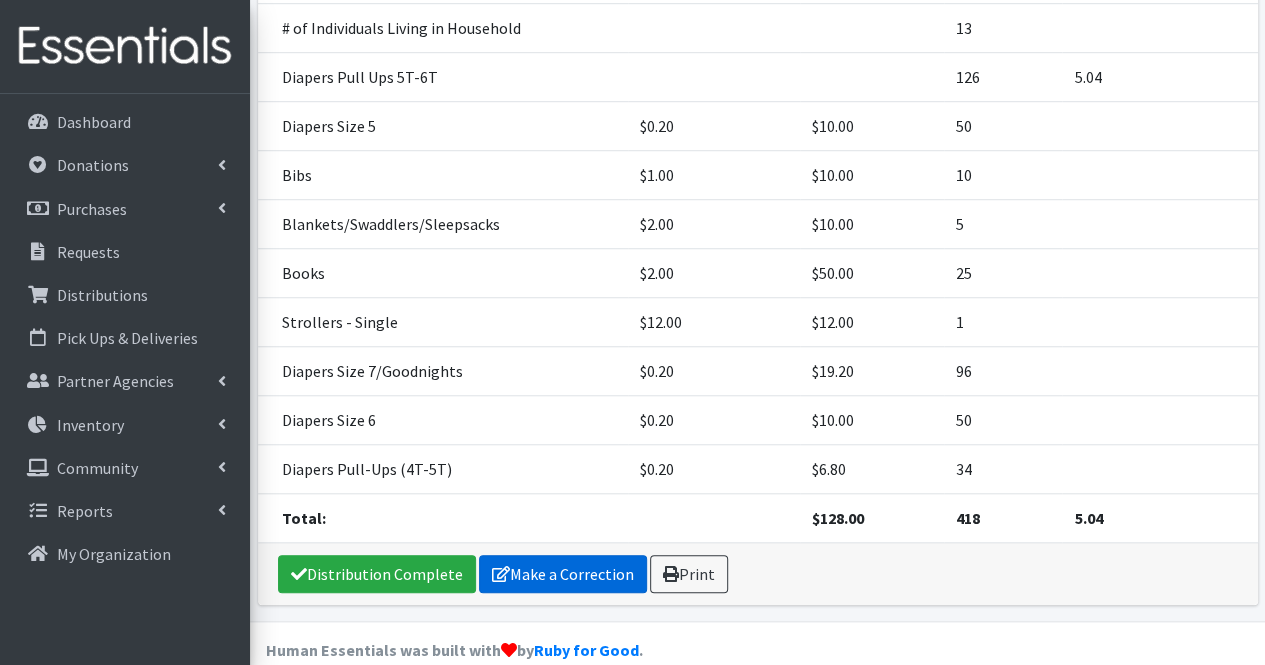 click on "Make a Correction" at bounding box center [563, 574] 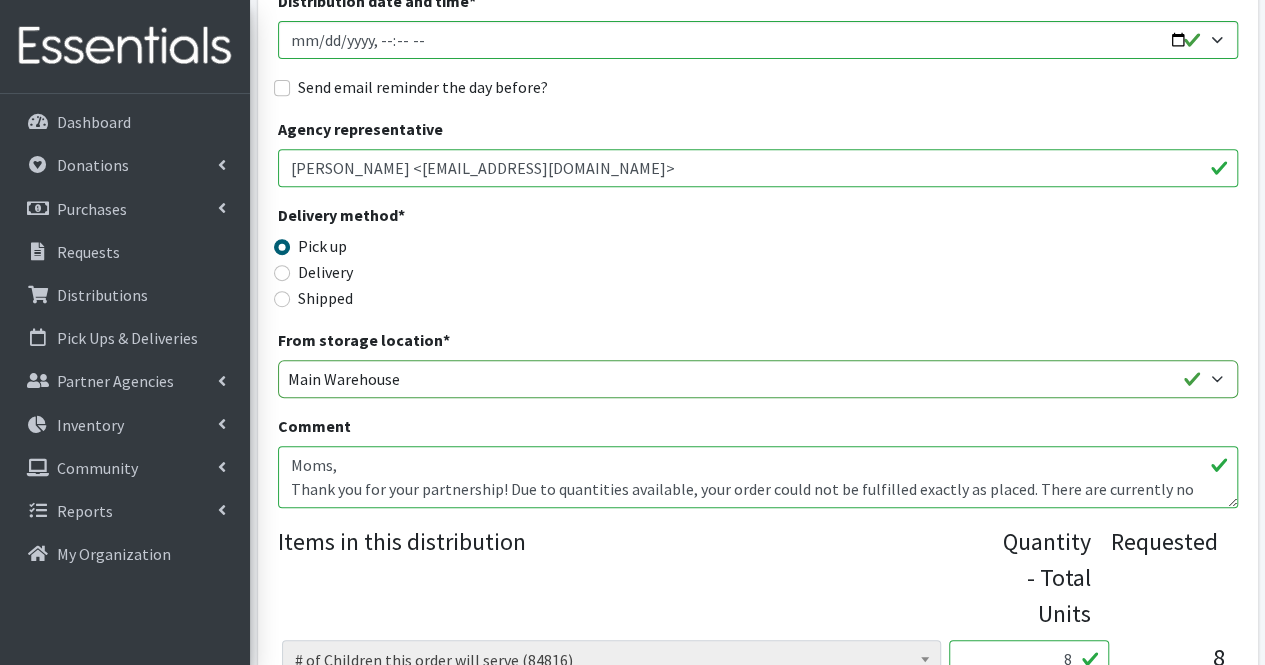scroll, scrollTop: 398, scrollLeft: 0, axis: vertical 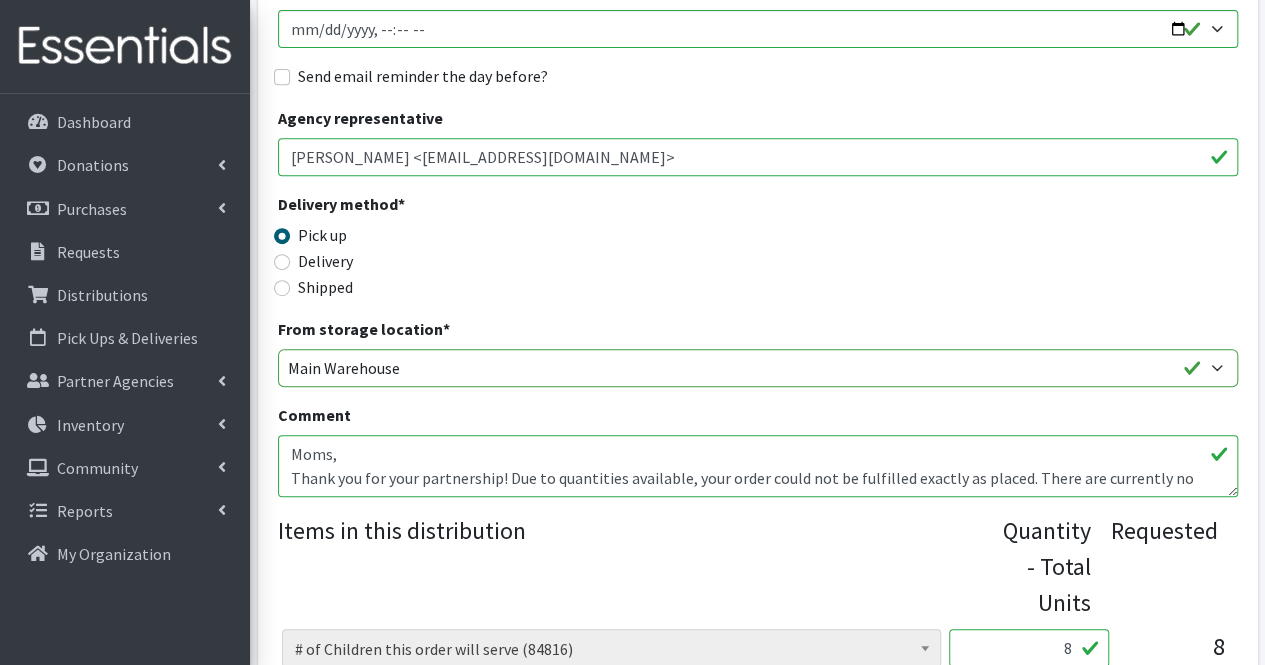 click on "Moms,
Thank you for your partnership! Due to quantities available, your order could not be fulfilled exactly as placed. There are currently no wipes or single strollers. Thank you again for your partnership and we look forward to working with you again in the future.
-Nicole
added single umbrella stroller and additional diapers at pickup by partner request on 7/23/25-NC" at bounding box center [758, 466] 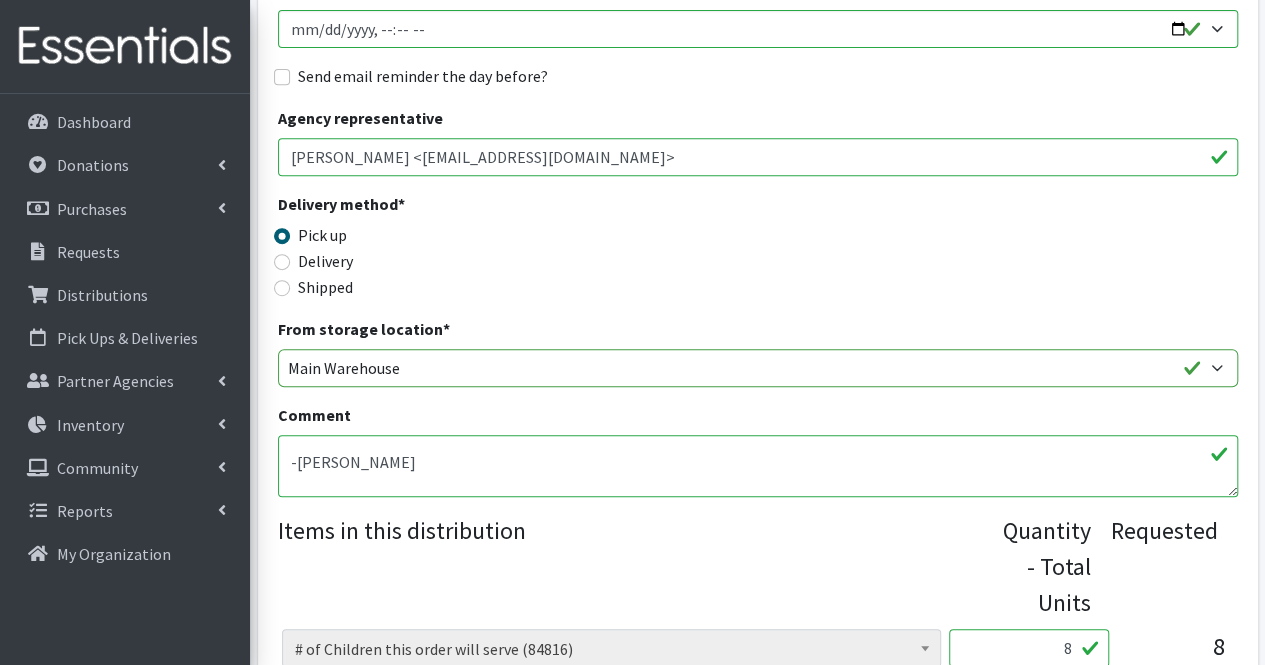 scroll, scrollTop: 112, scrollLeft: 0, axis: vertical 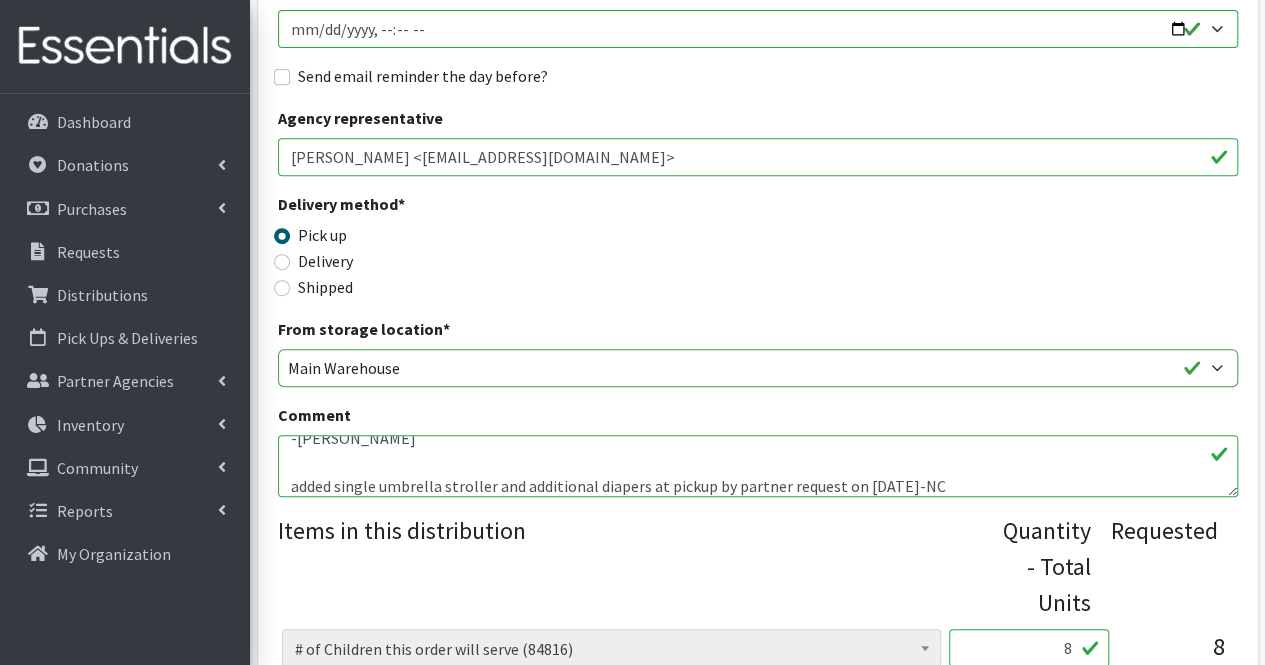 click on "Moms,
Thank you for your partnership! Due to quantities available, your order could not be fulfilled exactly as placed. There are currently no wipes or single strollers. Thank you again for your partnership and we look forward to working with you again in the future.
-Nicole
added single umbrella stroller and additional diapers at pickup by partner request on 7/23/25-NC" at bounding box center [758, 466] 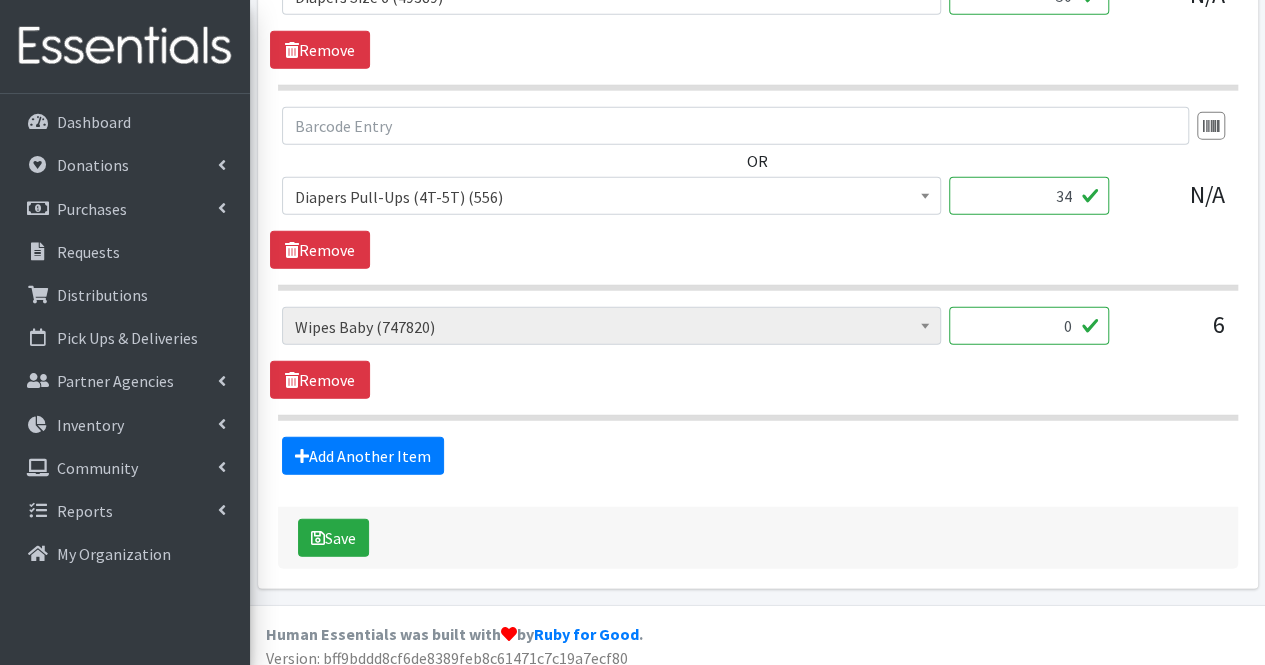 scroll, scrollTop: 2569, scrollLeft: 0, axis: vertical 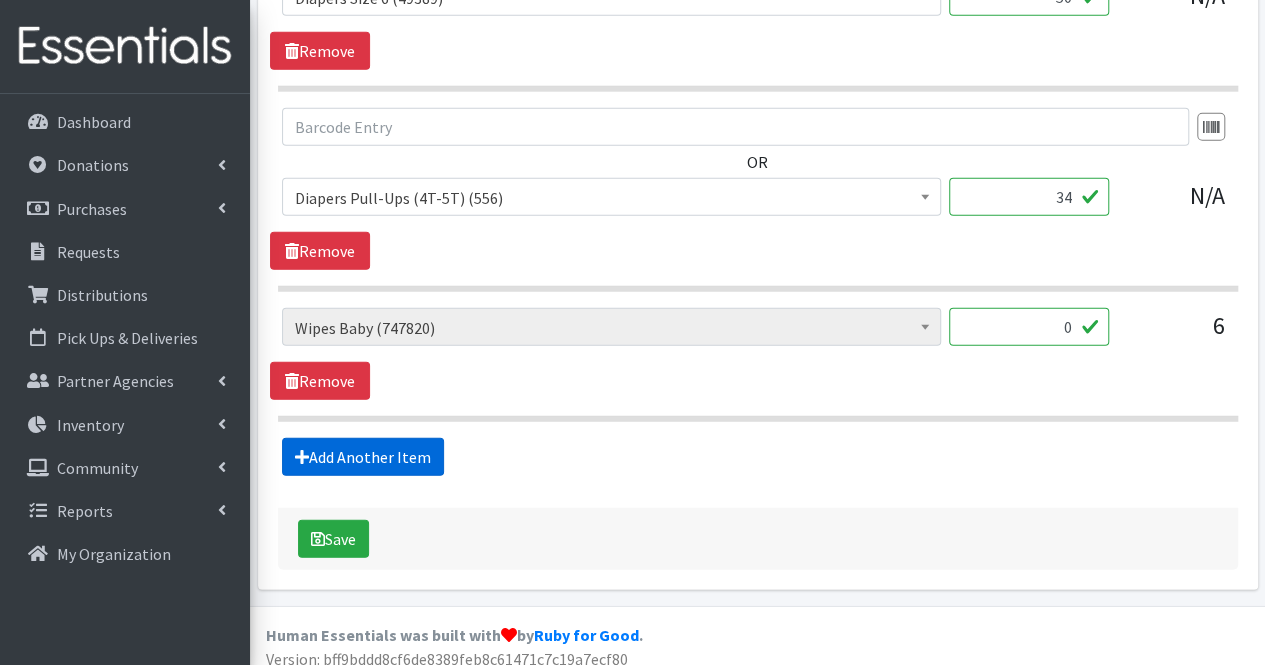 type on "Moms,
Thank you for your partnership! Due to quantities available, your order could not be fulfilled exactly as placed. There are currently no wipes or single strollers. Thank you again for your partnership and we look forward to working with you again in the future.
-[PERSON_NAME]
added single umbrella stroller, pads, and additional diapers at pickup by partner request on [DATE]-NC" 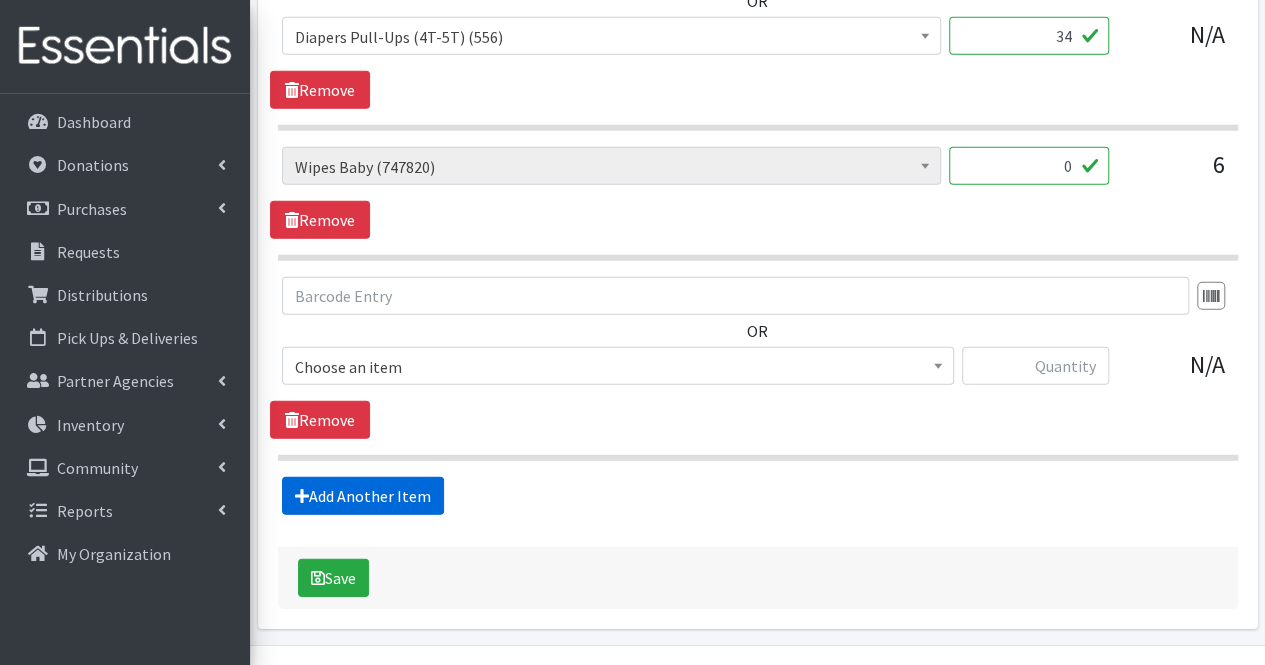 scroll, scrollTop: 2769, scrollLeft: 0, axis: vertical 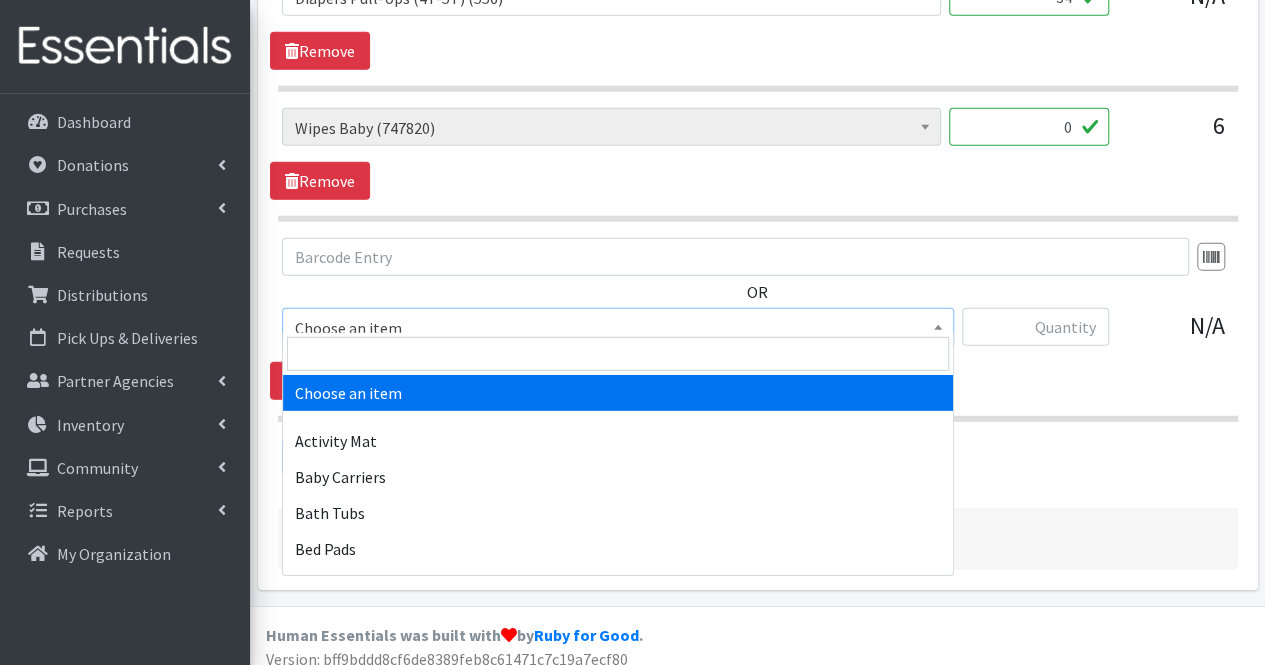 click on "Choose an item" at bounding box center [618, 328] 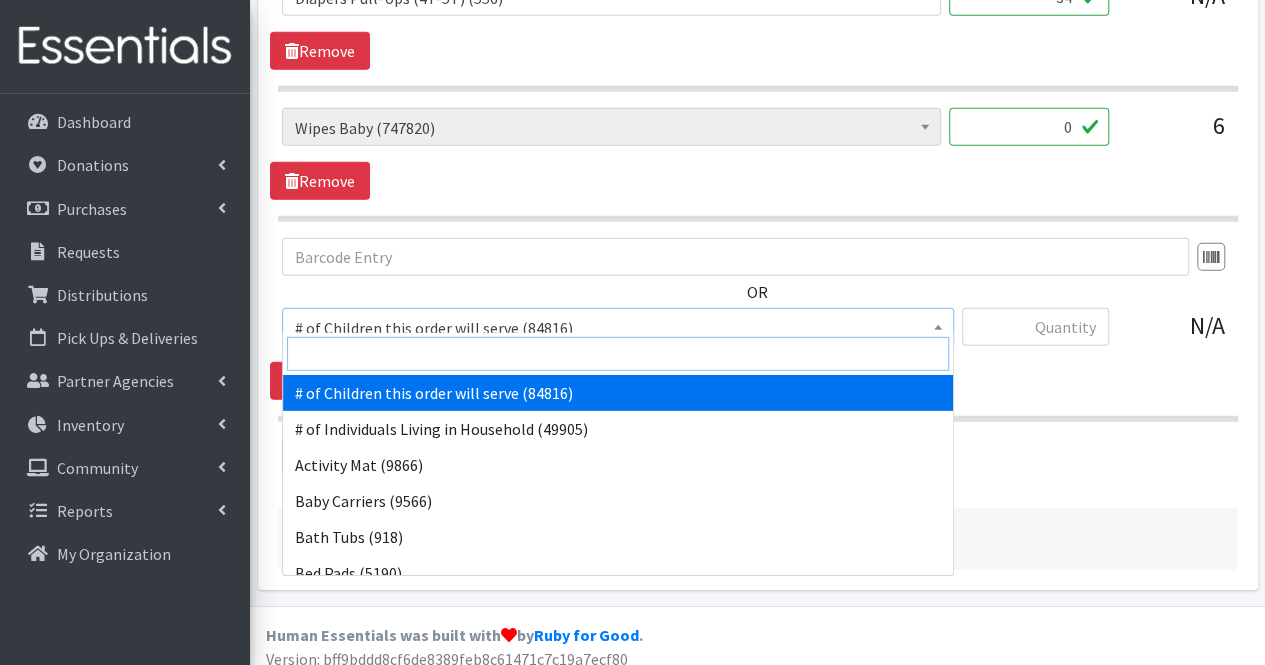 click at bounding box center (618, 354) 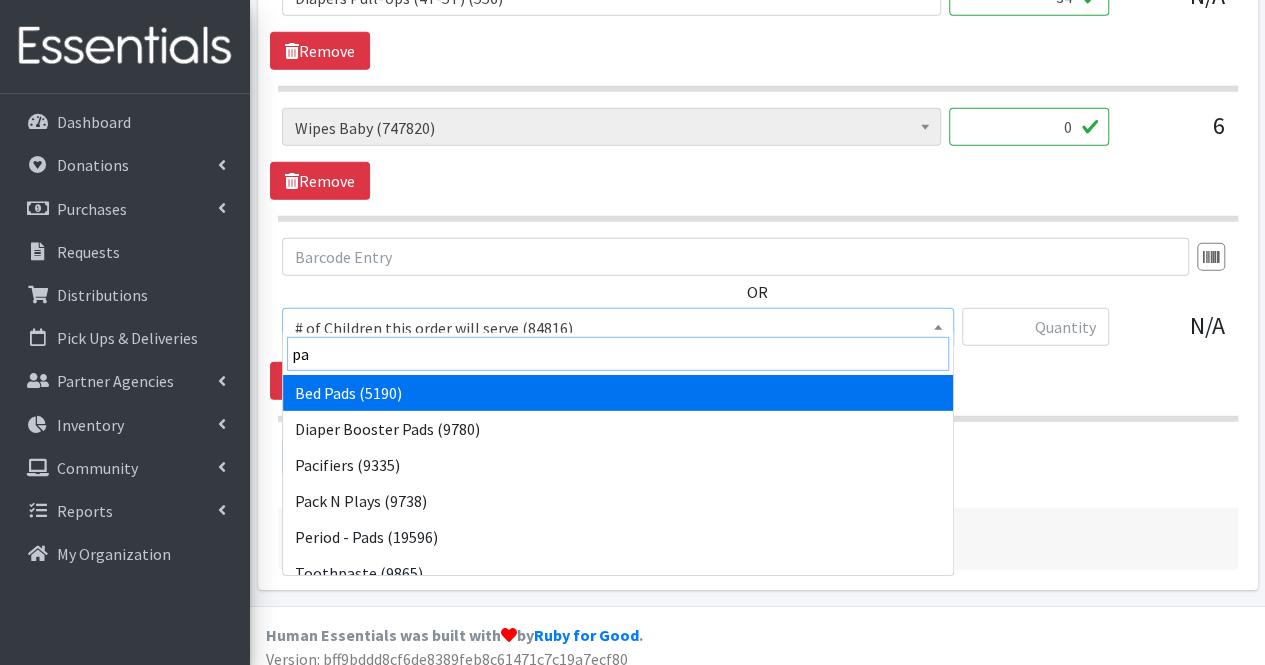 type on "pad" 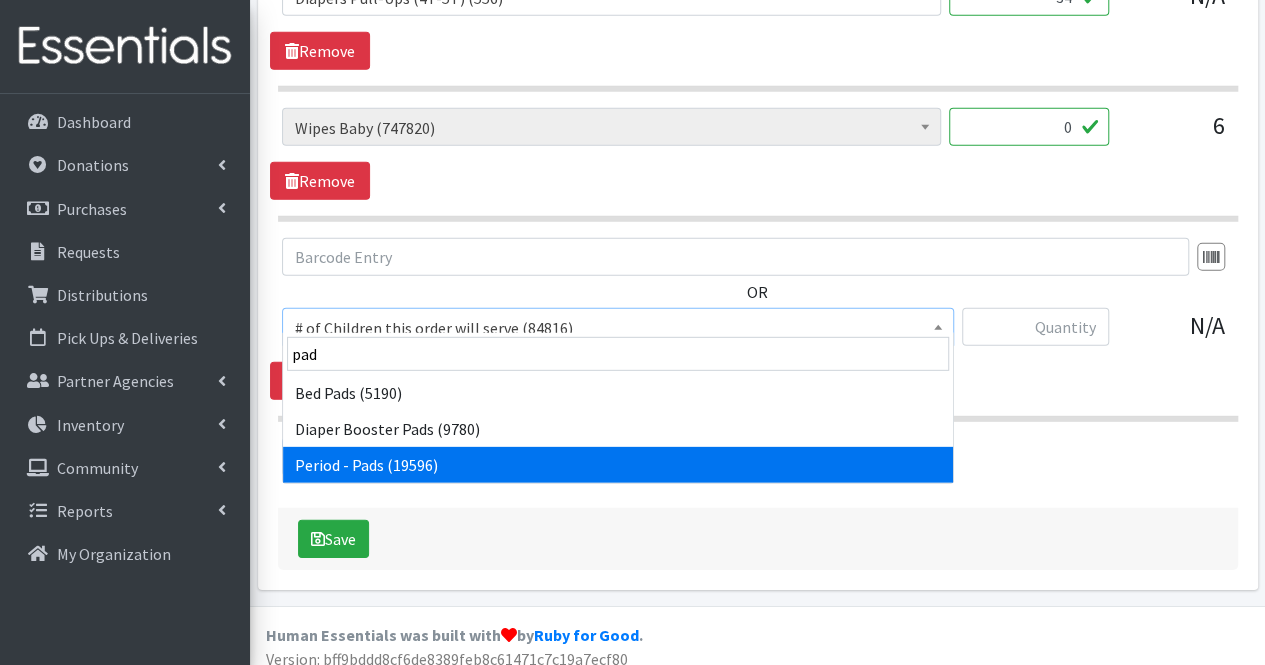 select on "5772" 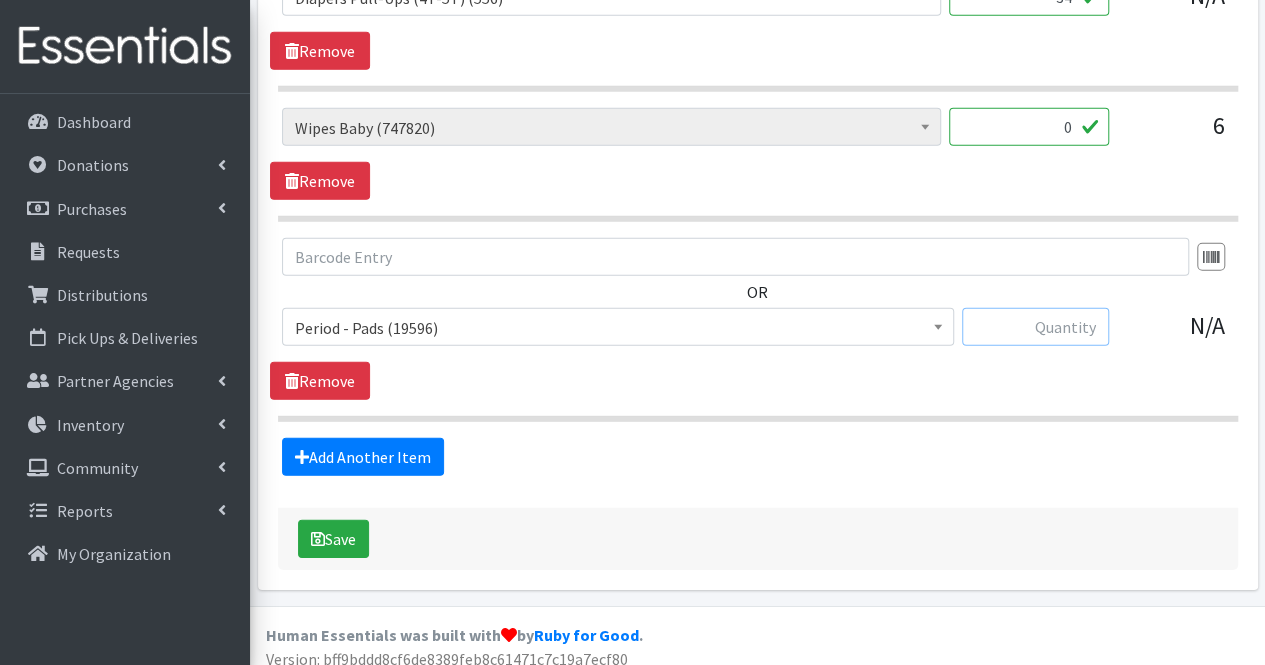 click at bounding box center [1035, 327] 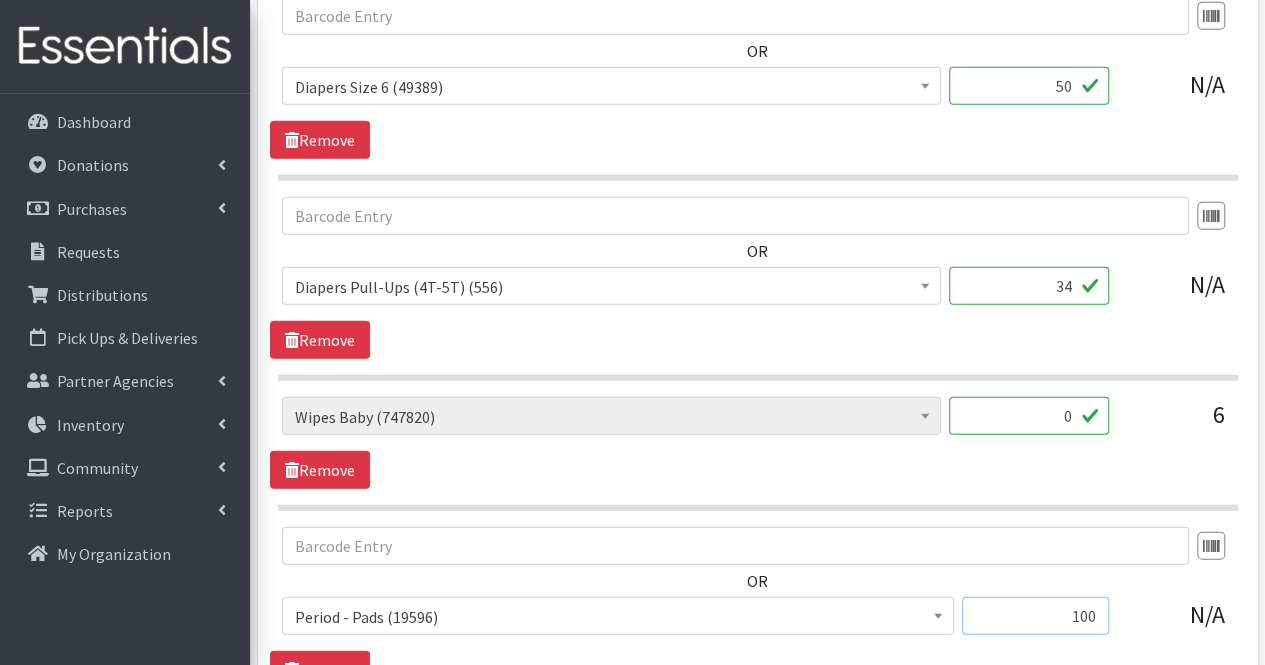 scroll, scrollTop: 2479, scrollLeft: 0, axis: vertical 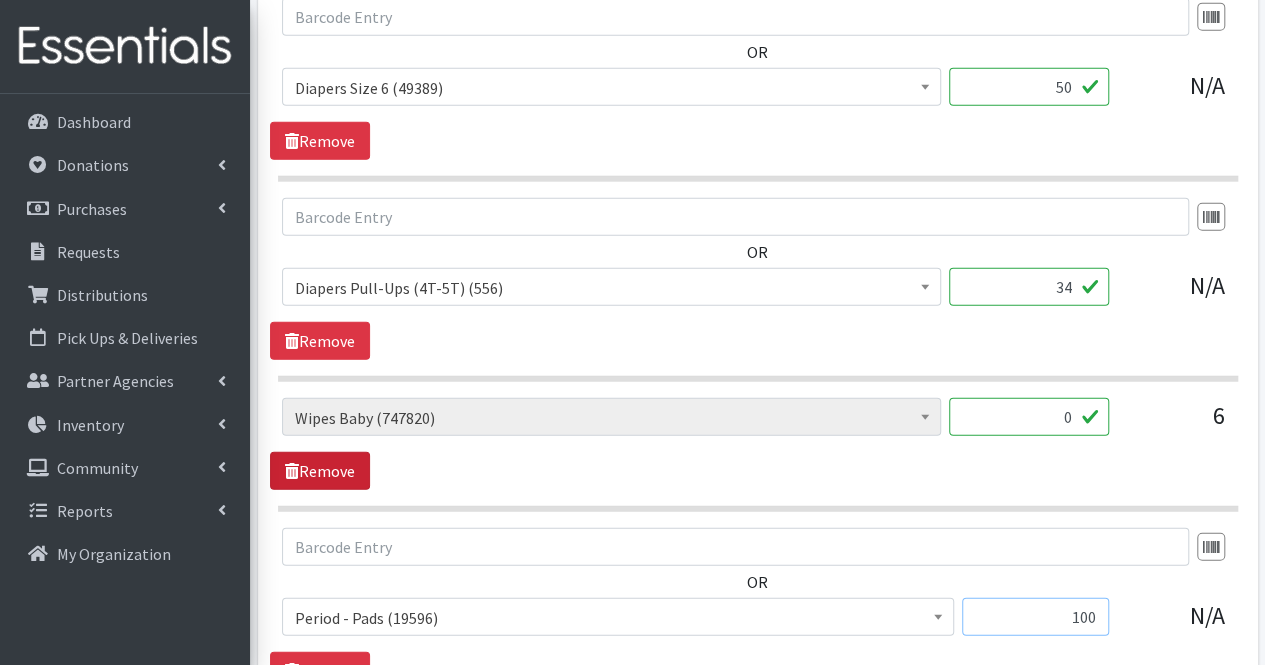 type on "100" 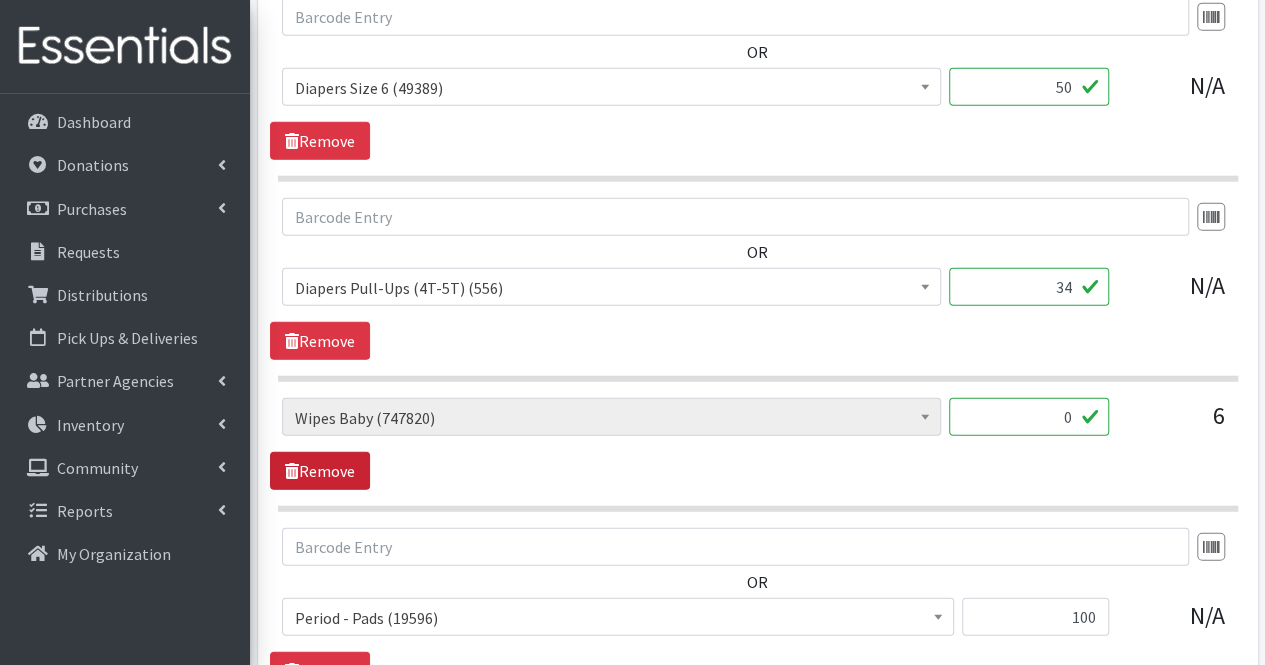 click on "Remove" at bounding box center (320, 471) 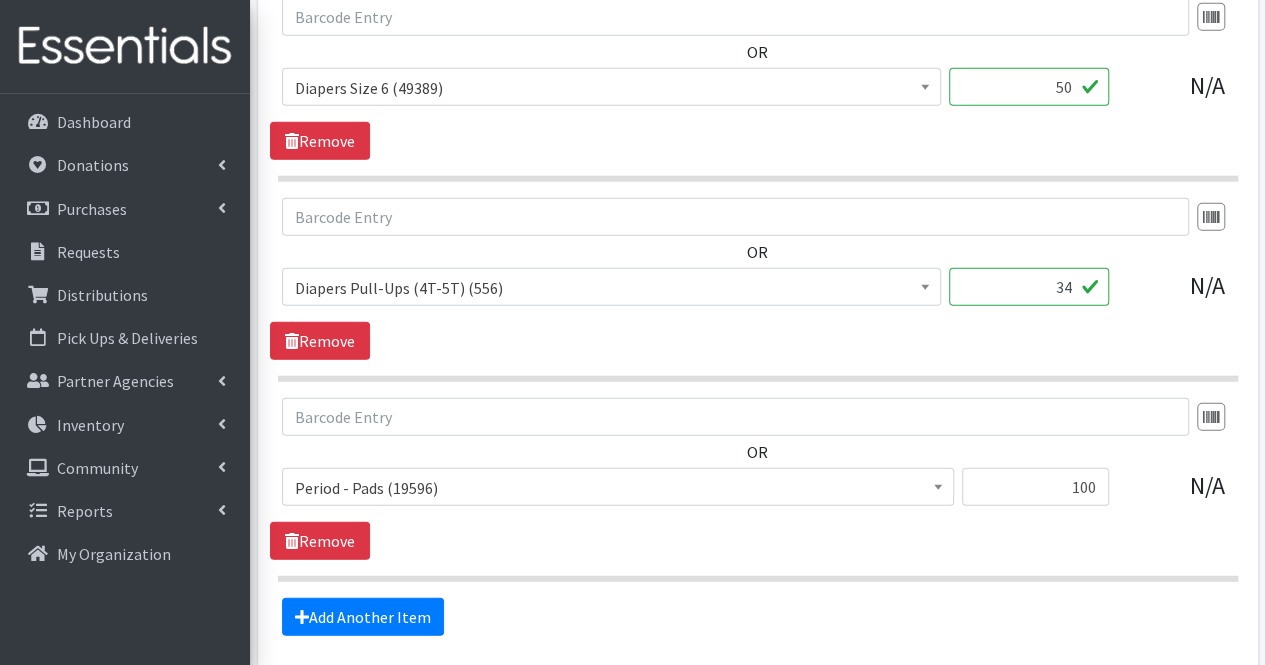 scroll, scrollTop: 2640, scrollLeft: 0, axis: vertical 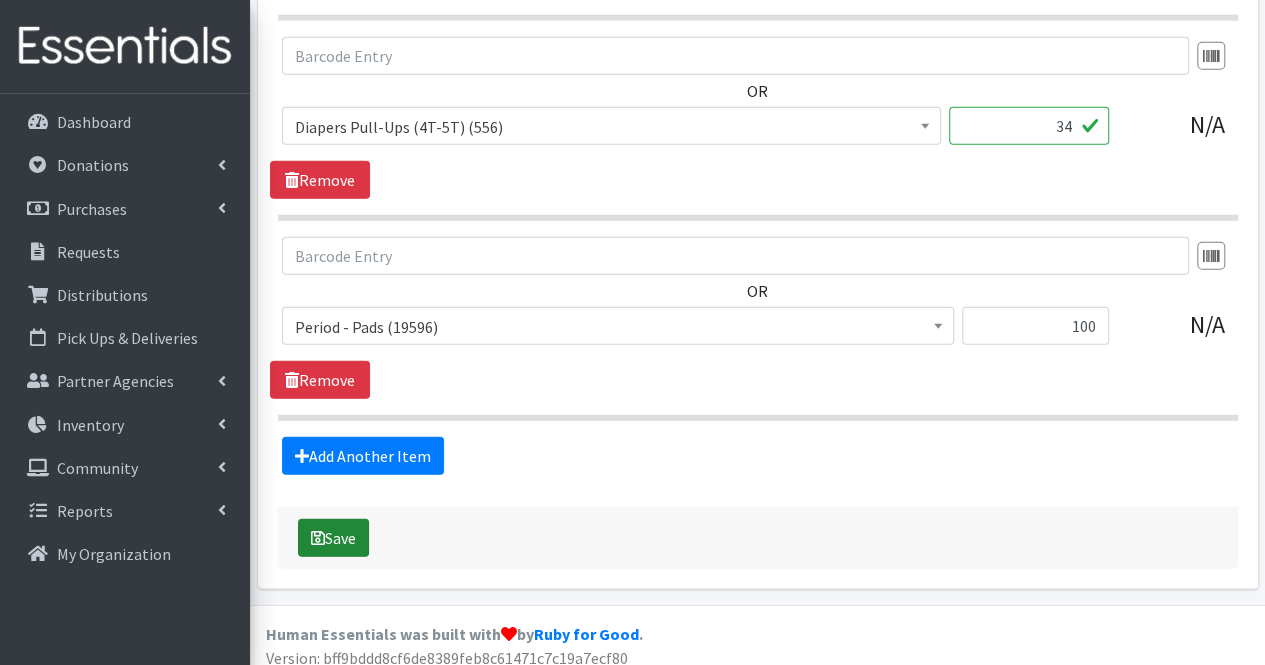 click on "Save" at bounding box center (333, 538) 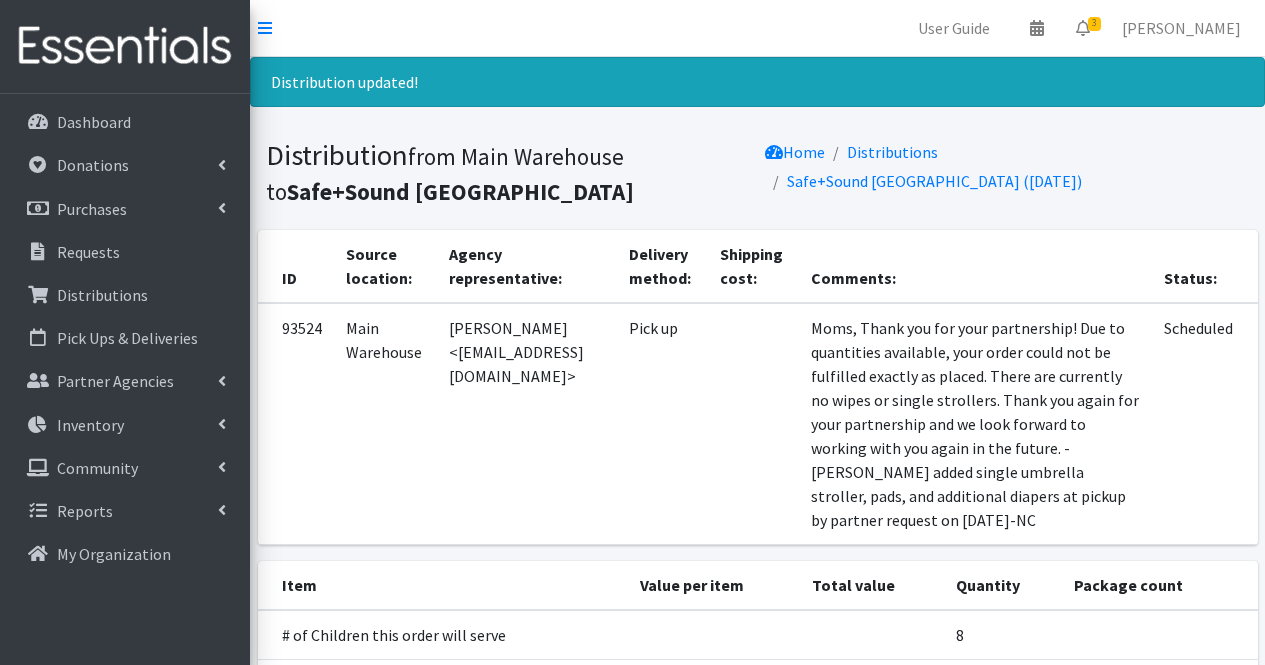 scroll, scrollTop: 0, scrollLeft: 0, axis: both 